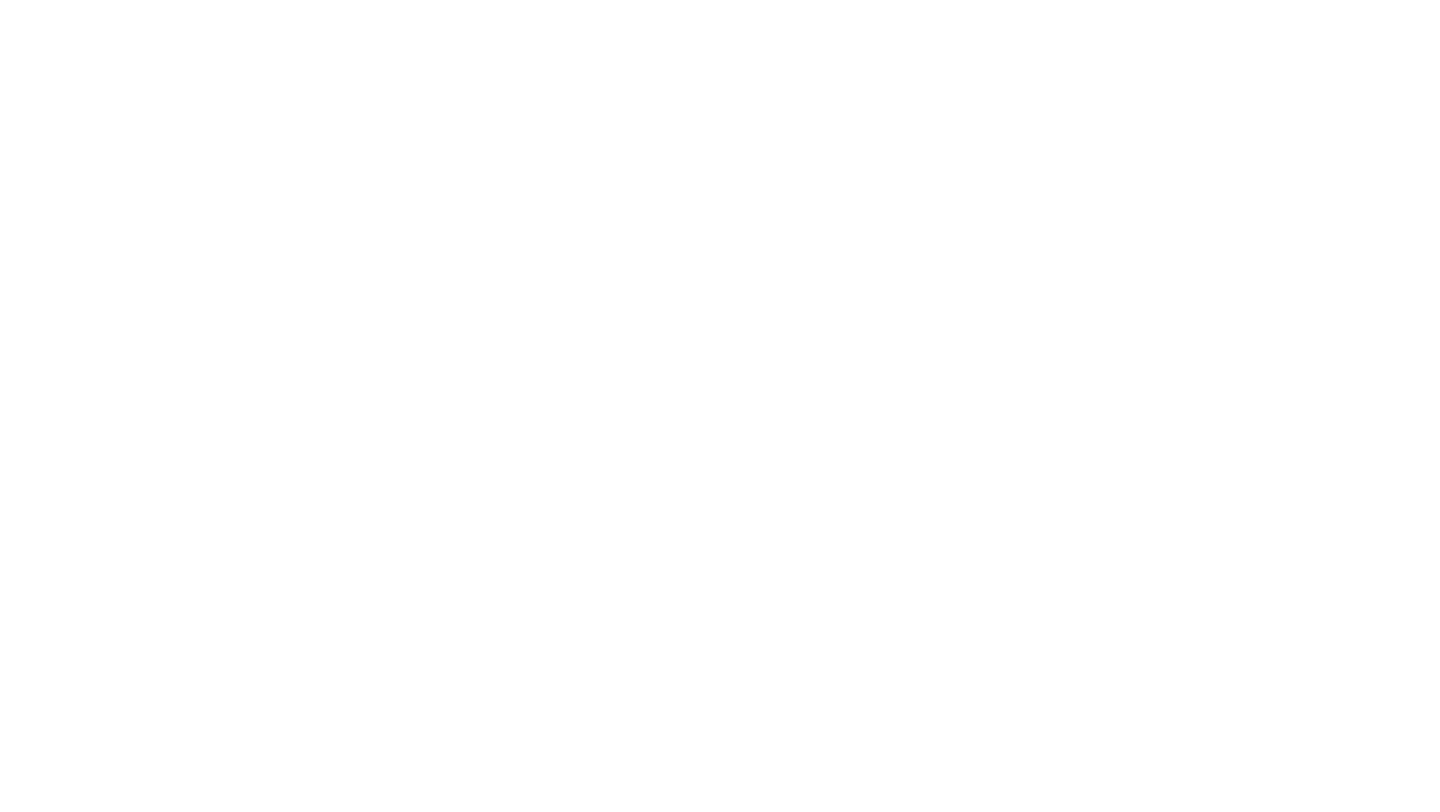 scroll, scrollTop: 0, scrollLeft: 0, axis: both 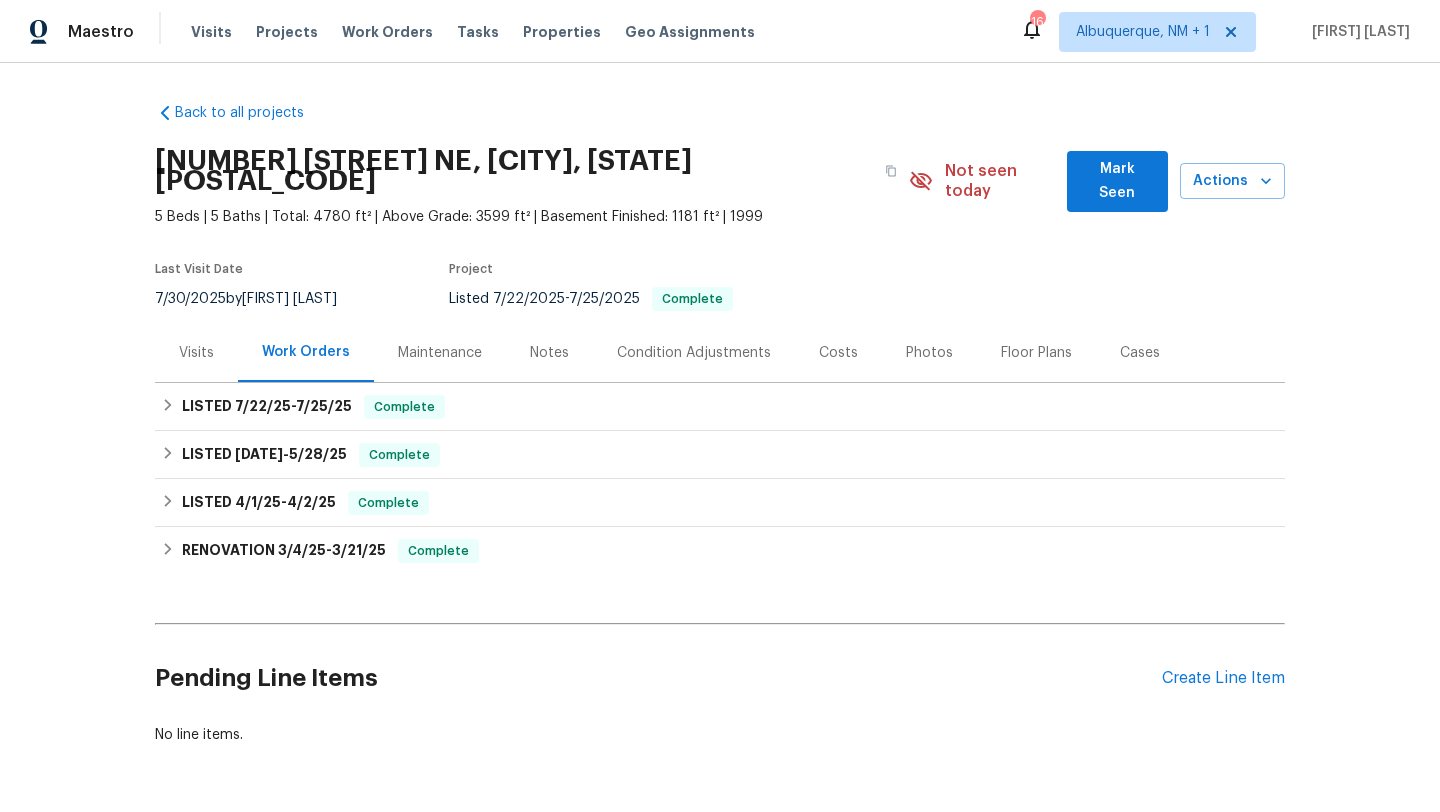 click on "Visits" at bounding box center (196, 352) 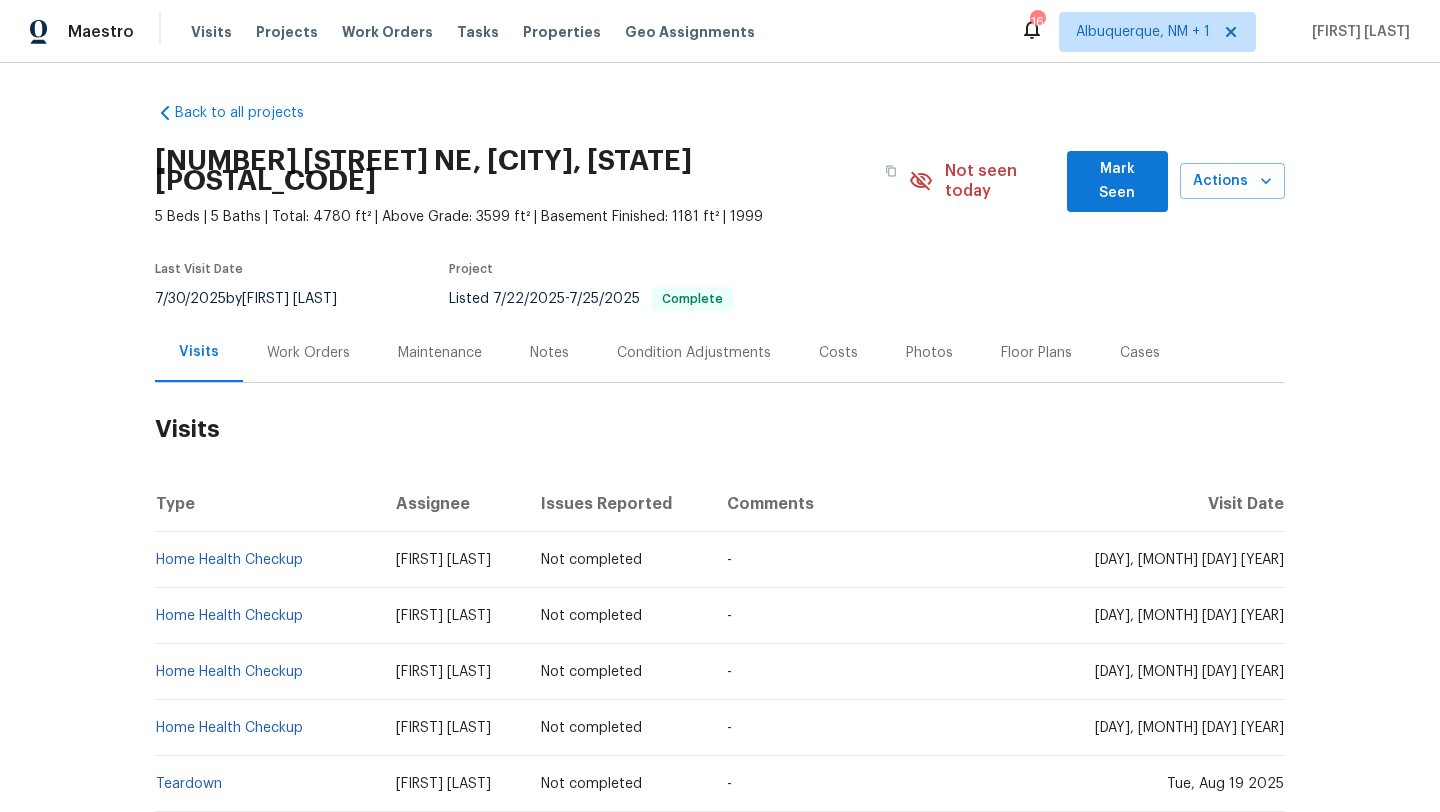 click on "Work Orders" at bounding box center (308, 353) 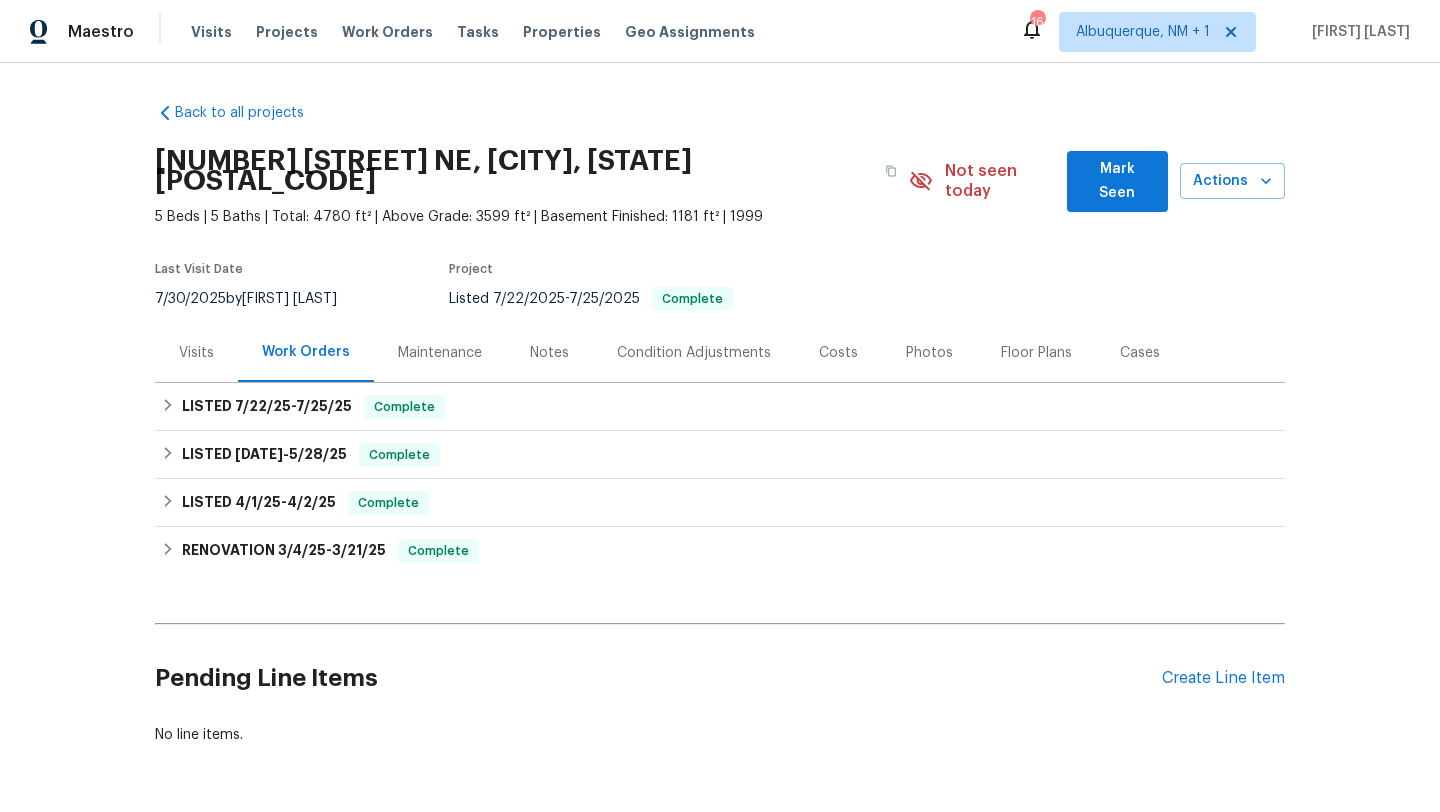 click on "Visits" at bounding box center [196, 352] 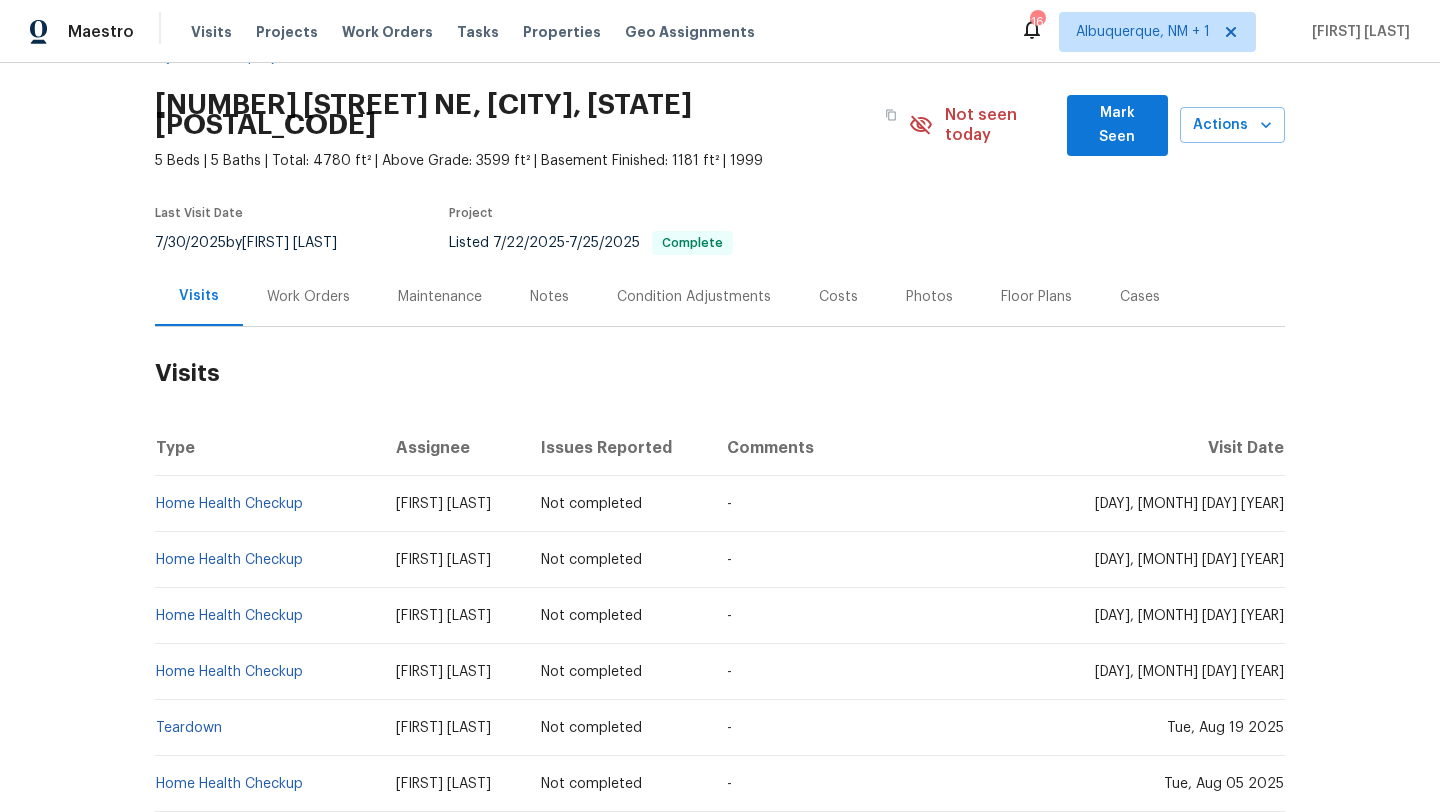 scroll, scrollTop: 0, scrollLeft: 0, axis: both 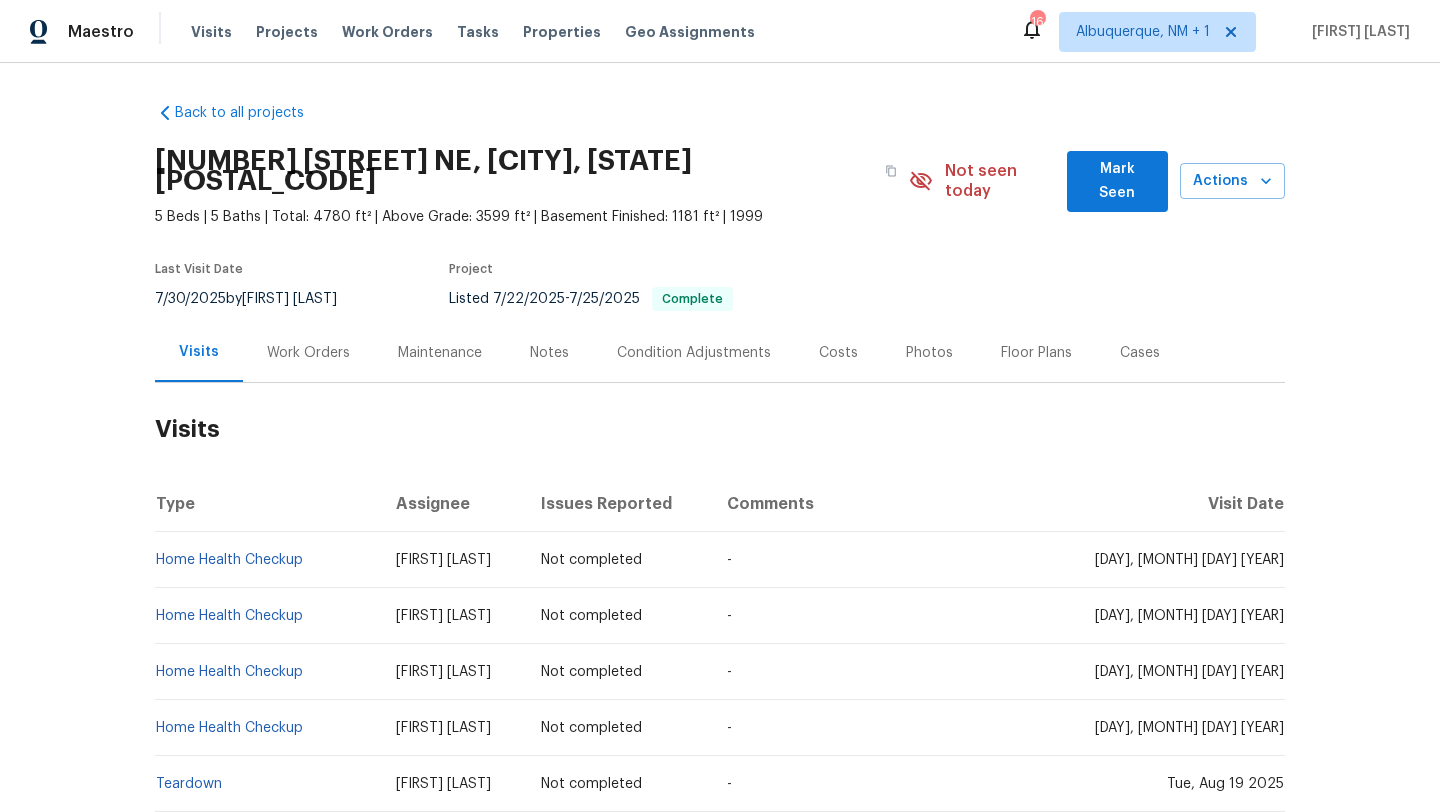 click on "Work Orders" at bounding box center (308, 352) 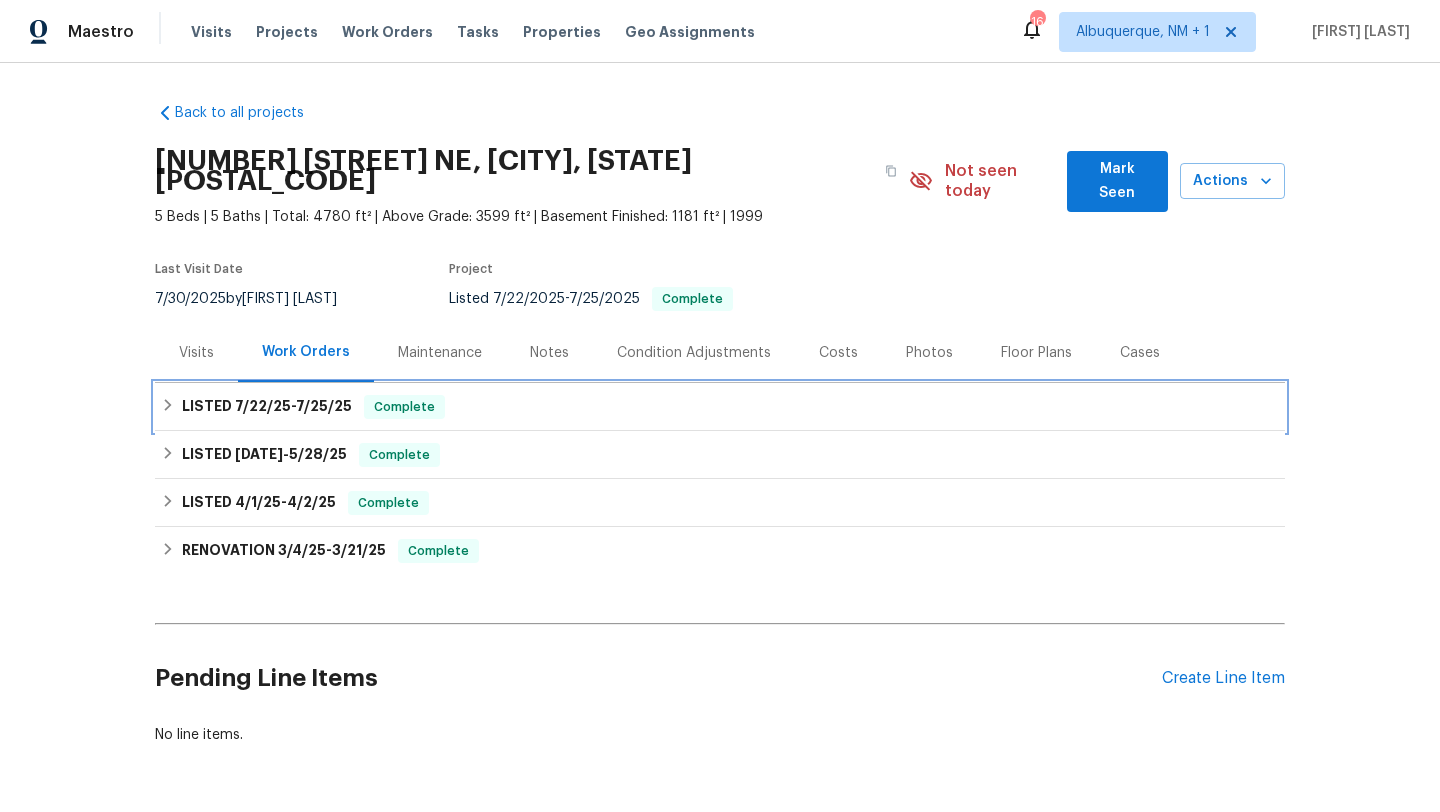 click on "LISTED   7/22/25  -  7/25/25 Complete" at bounding box center [720, 407] 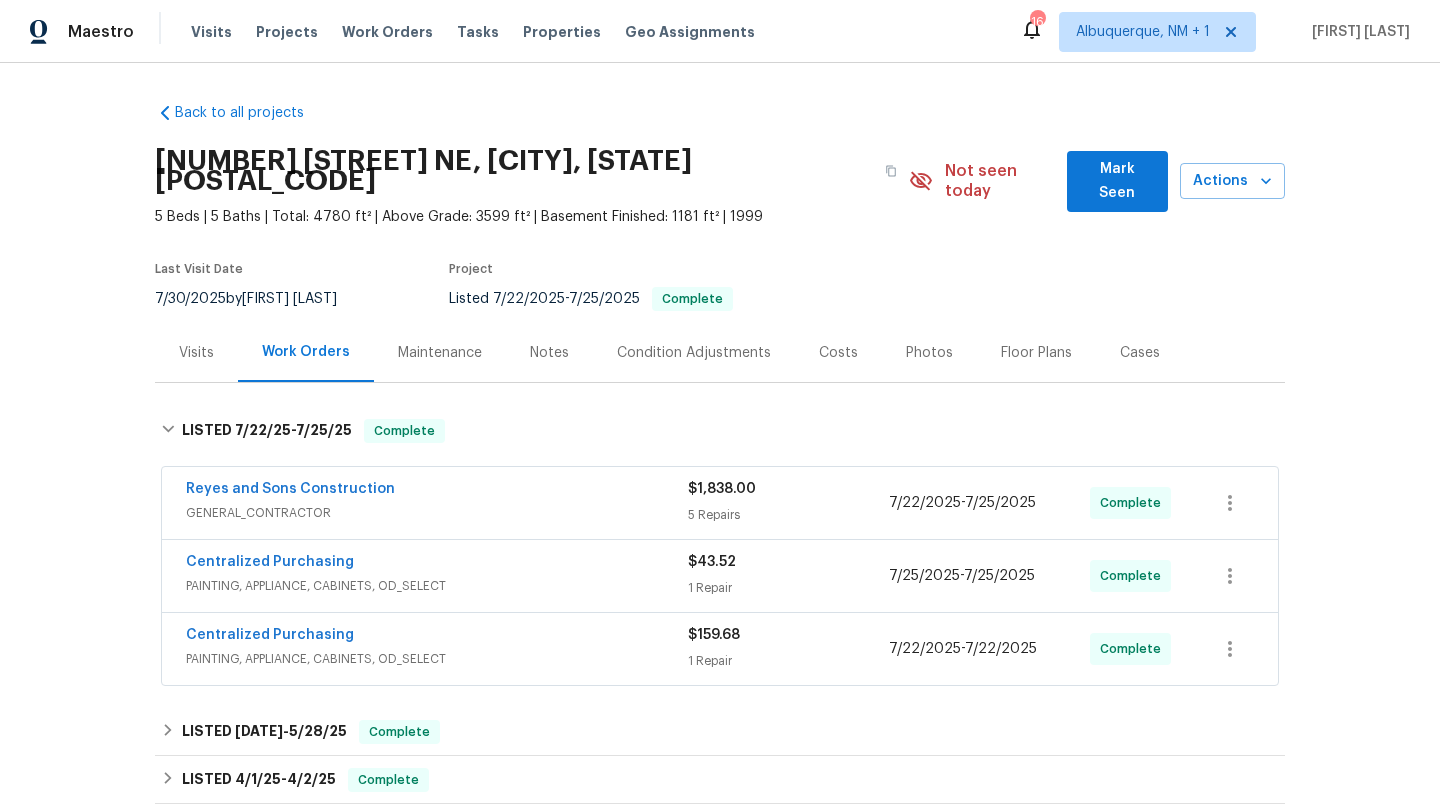 click on "Visits" at bounding box center (196, 353) 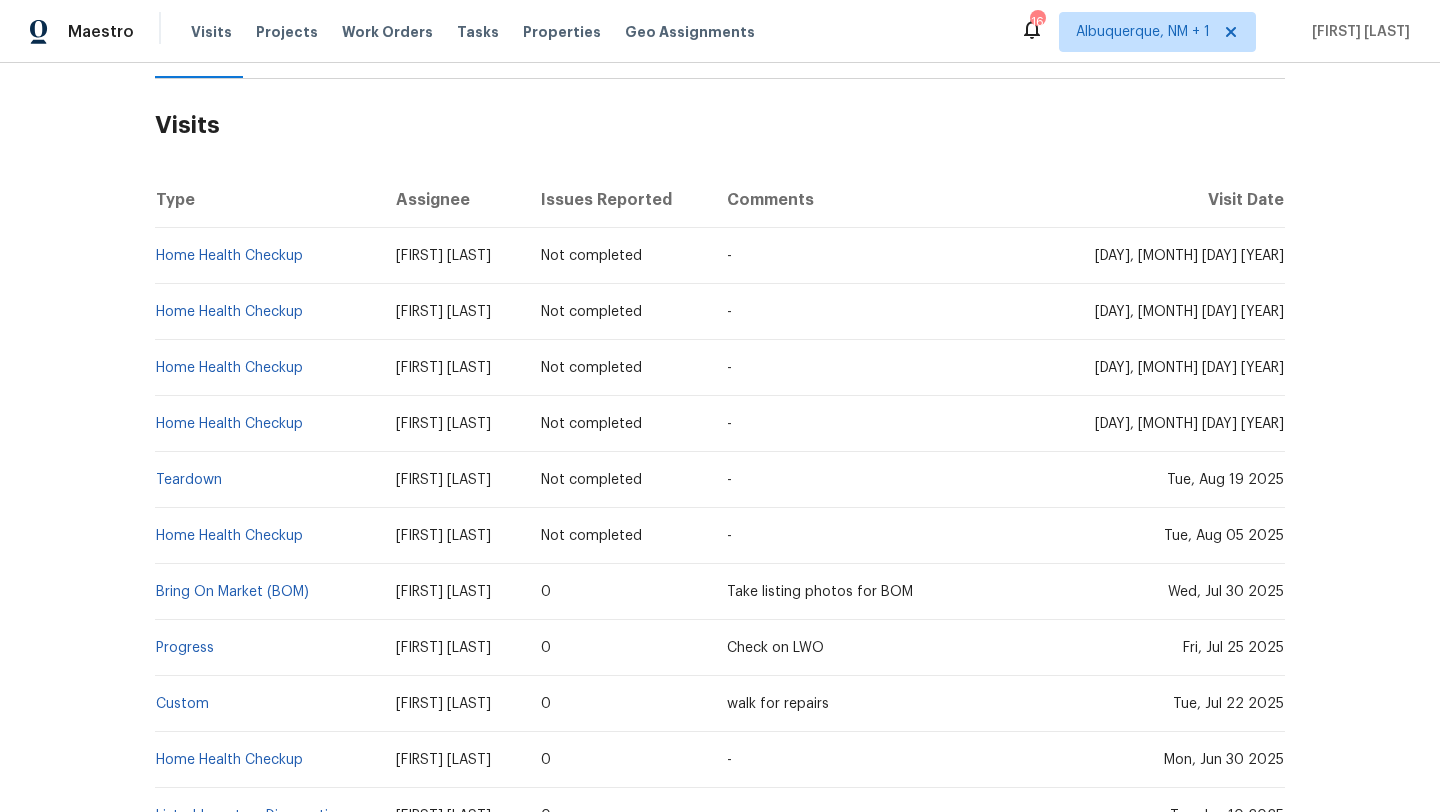 scroll, scrollTop: 346, scrollLeft: 0, axis: vertical 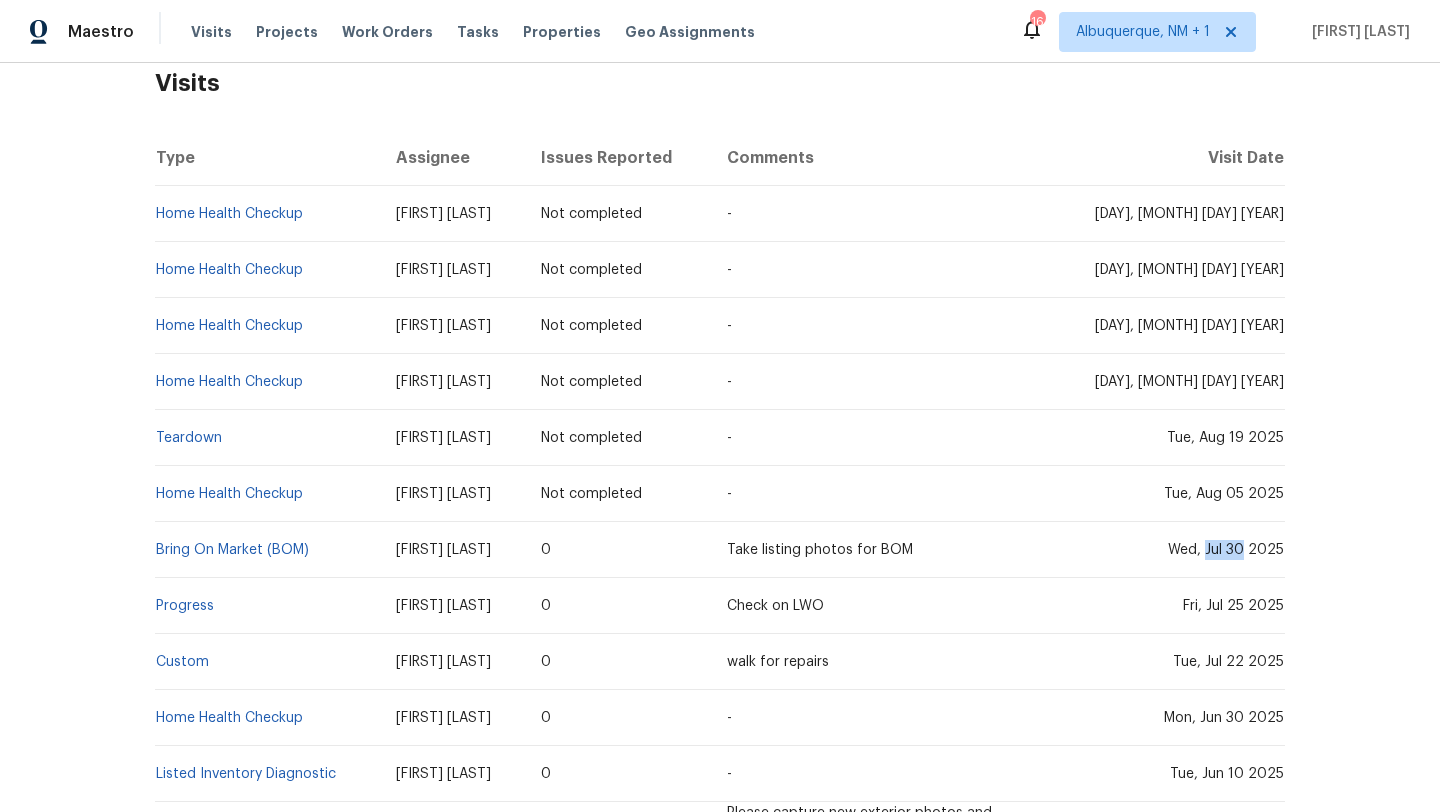 drag, startPoint x: 1199, startPoint y: 533, endPoint x: 1240, endPoint y: 533, distance: 41 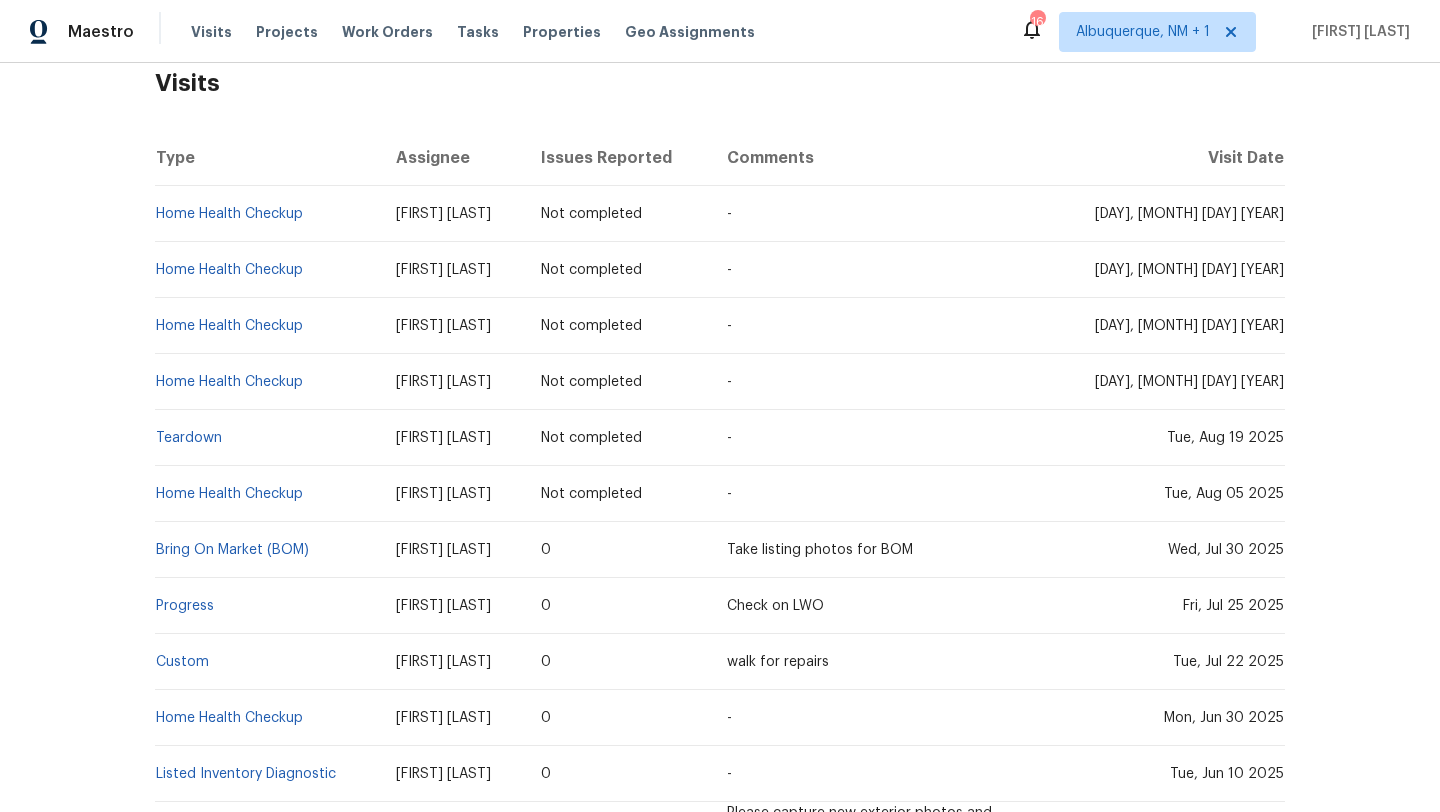 click on "Wed, Jul 30 2025" at bounding box center (1167, 550) 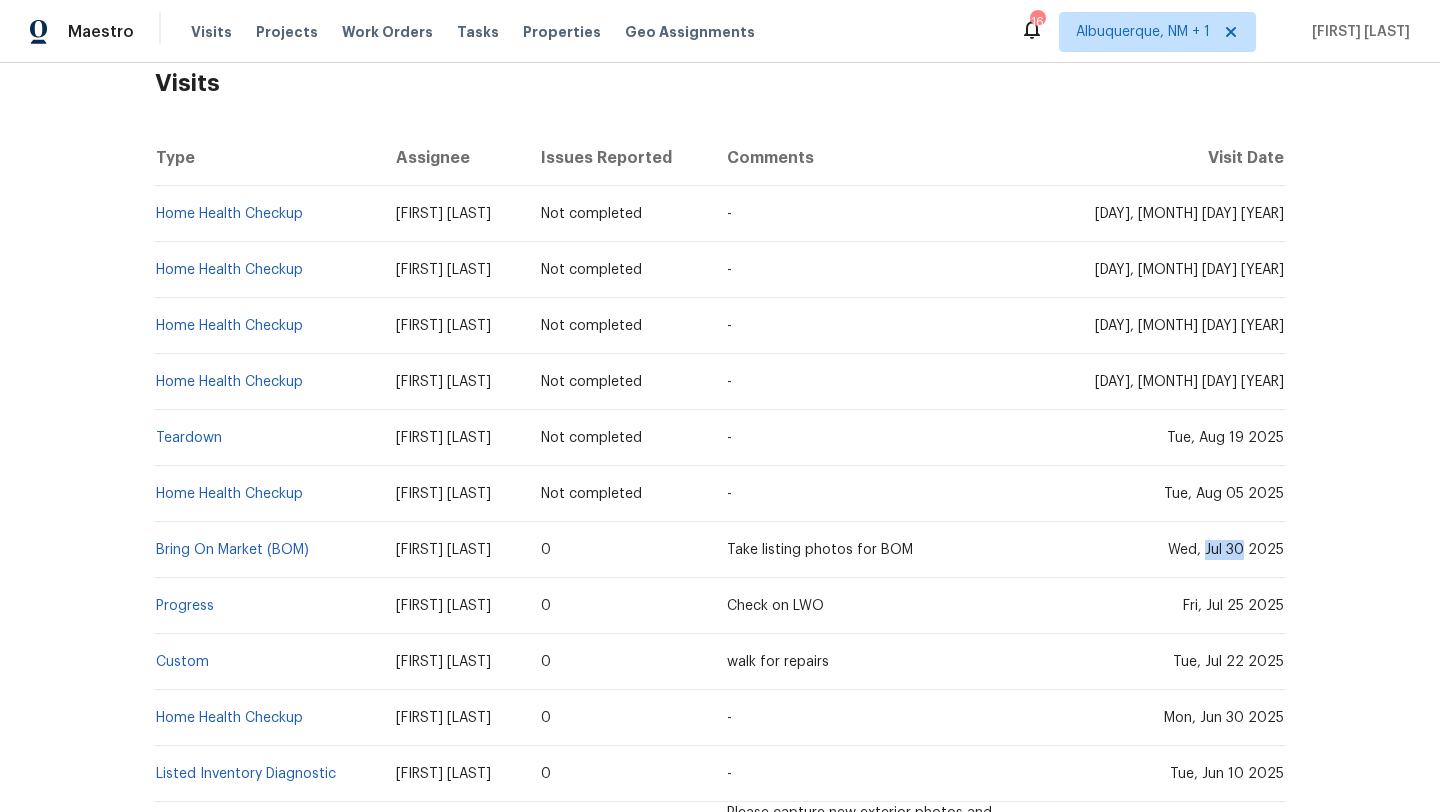drag, startPoint x: 1201, startPoint y: 534, endPoint x: 1236, endPoint y: 534, distance: 35 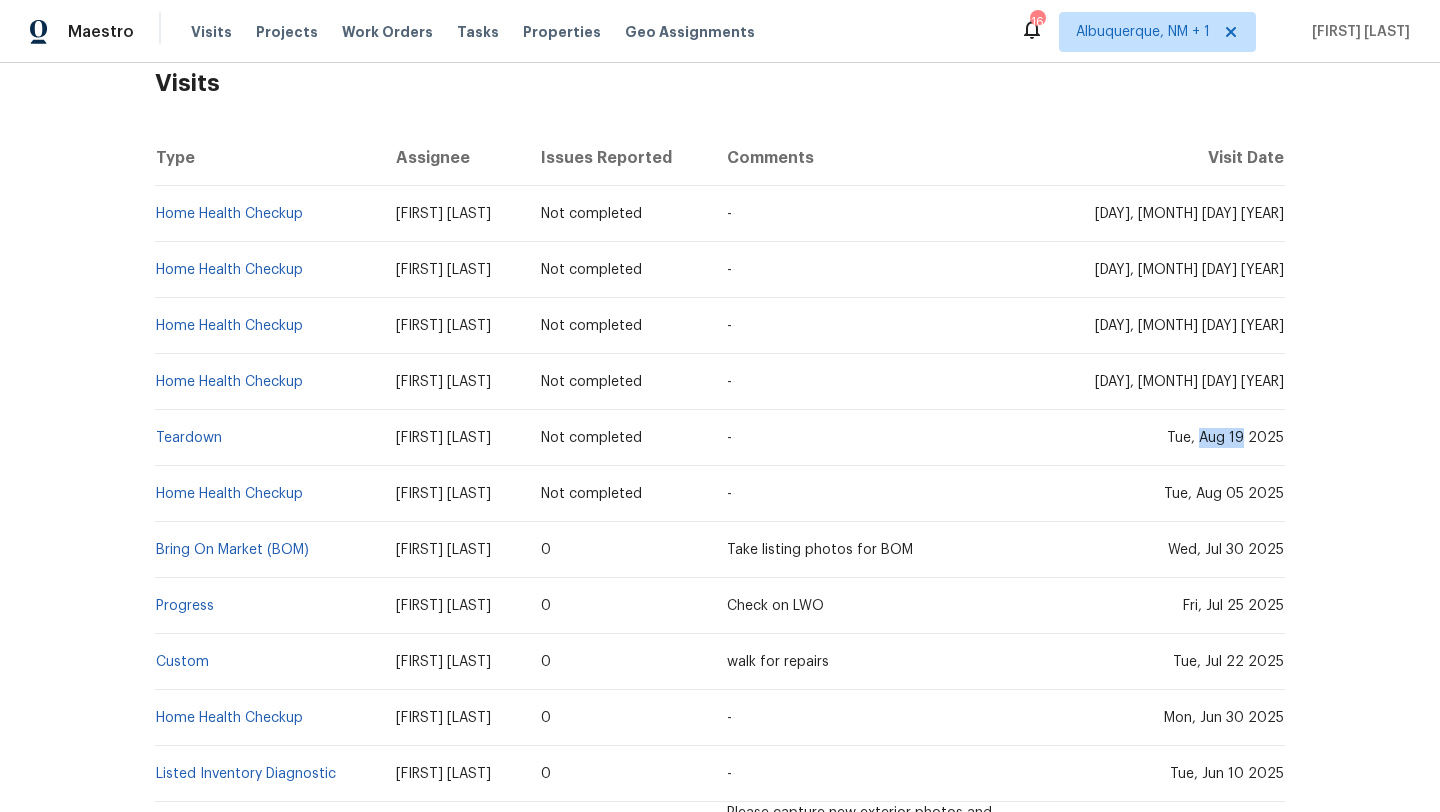 drag, startPoint x: 1196, startPoint y: 419, endPoint x: 1238, endPoint y: 419, distance: 42 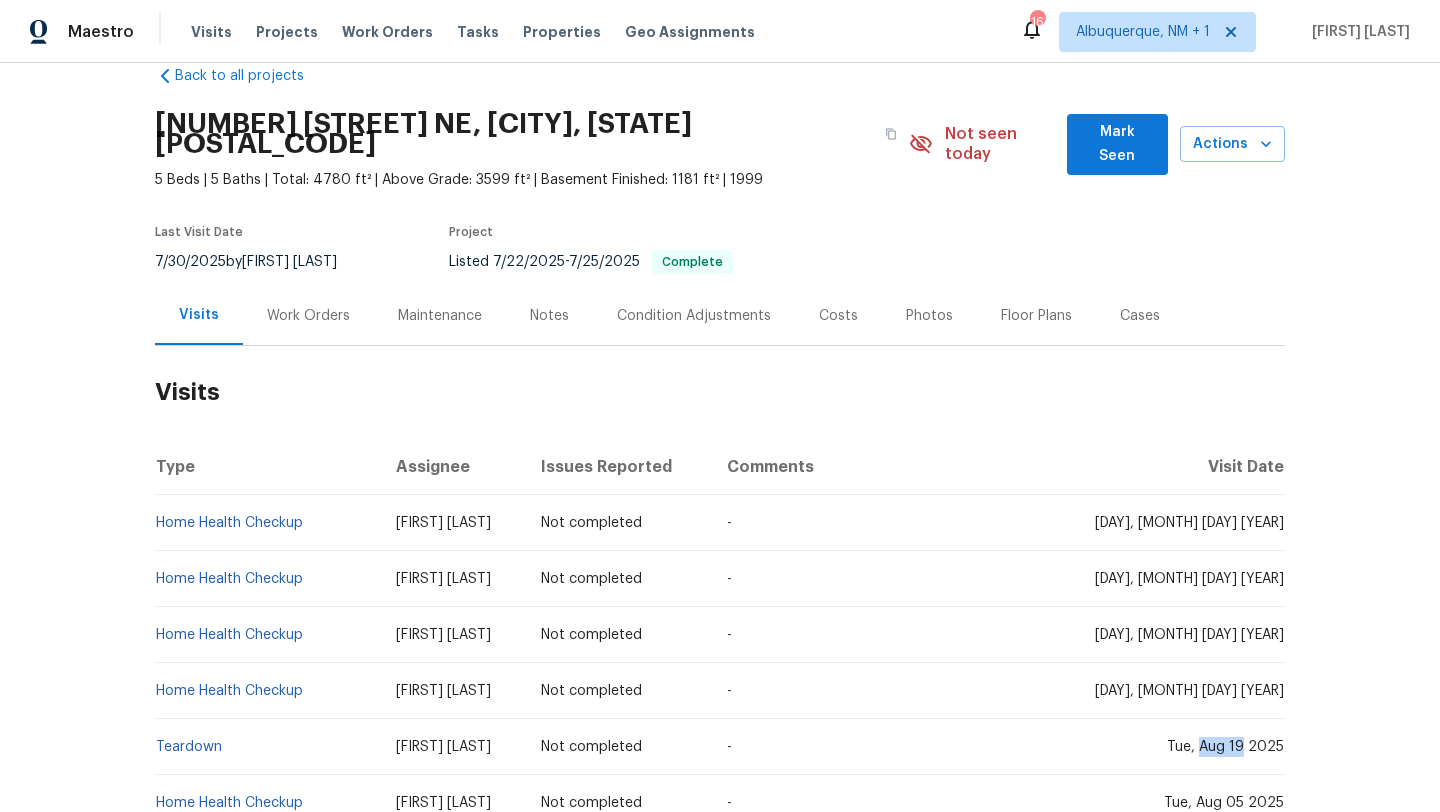 scroll, scrollTop: 0, scrollLeft: 0, axis: both 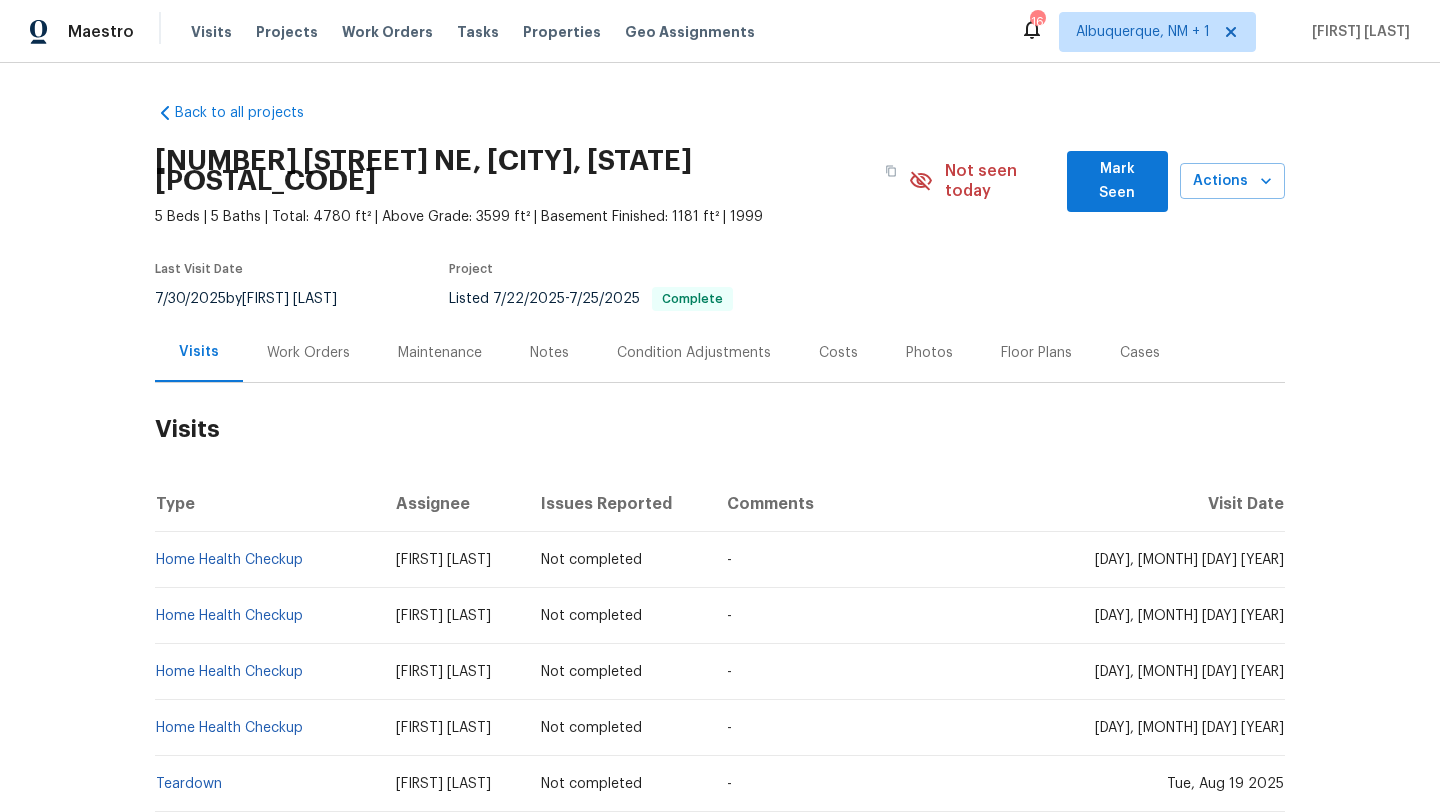 click on "Work Orders" at bounding box center [308, 353] 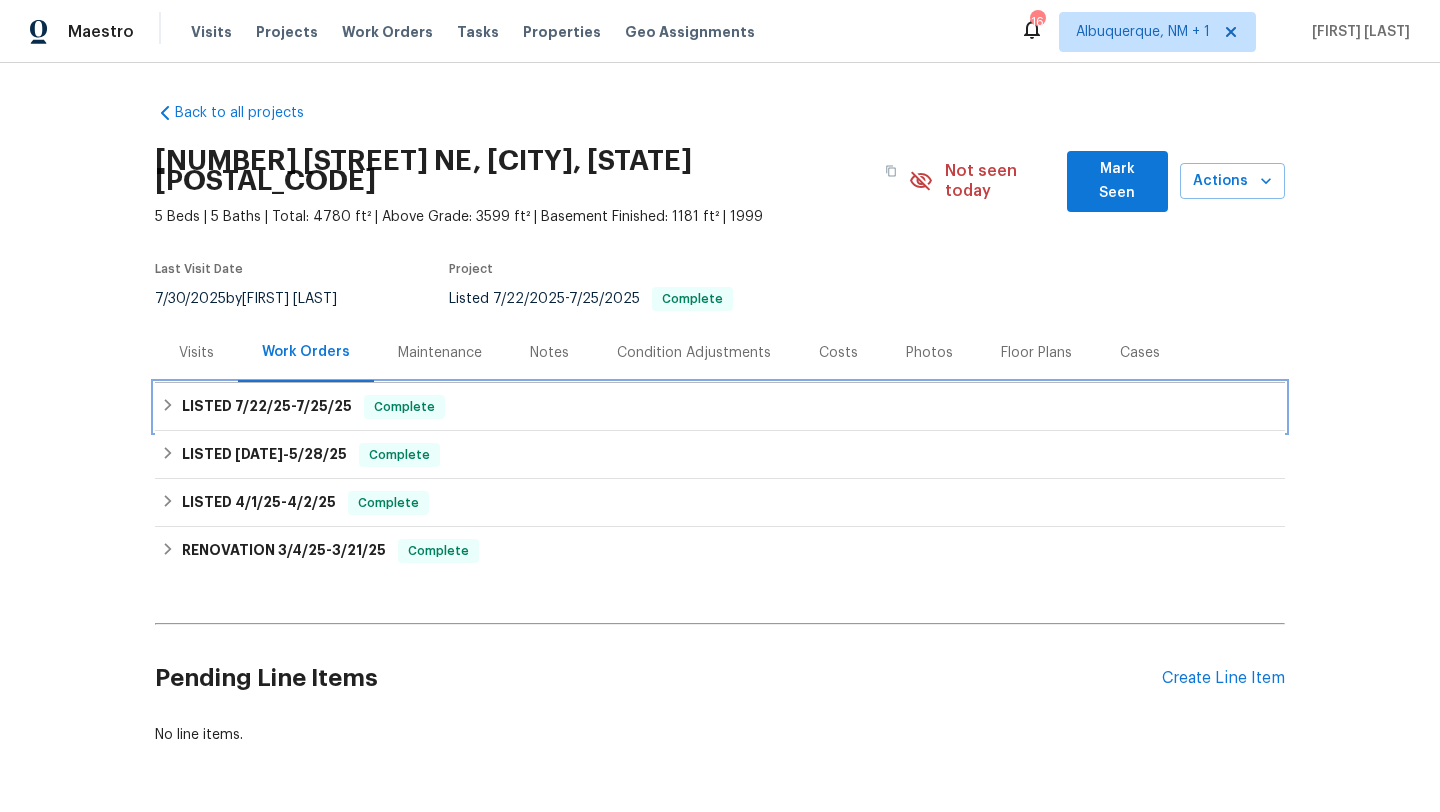 click on "LISTED   7/22/25  -  7/25/25" at bounding box center (267, 407) 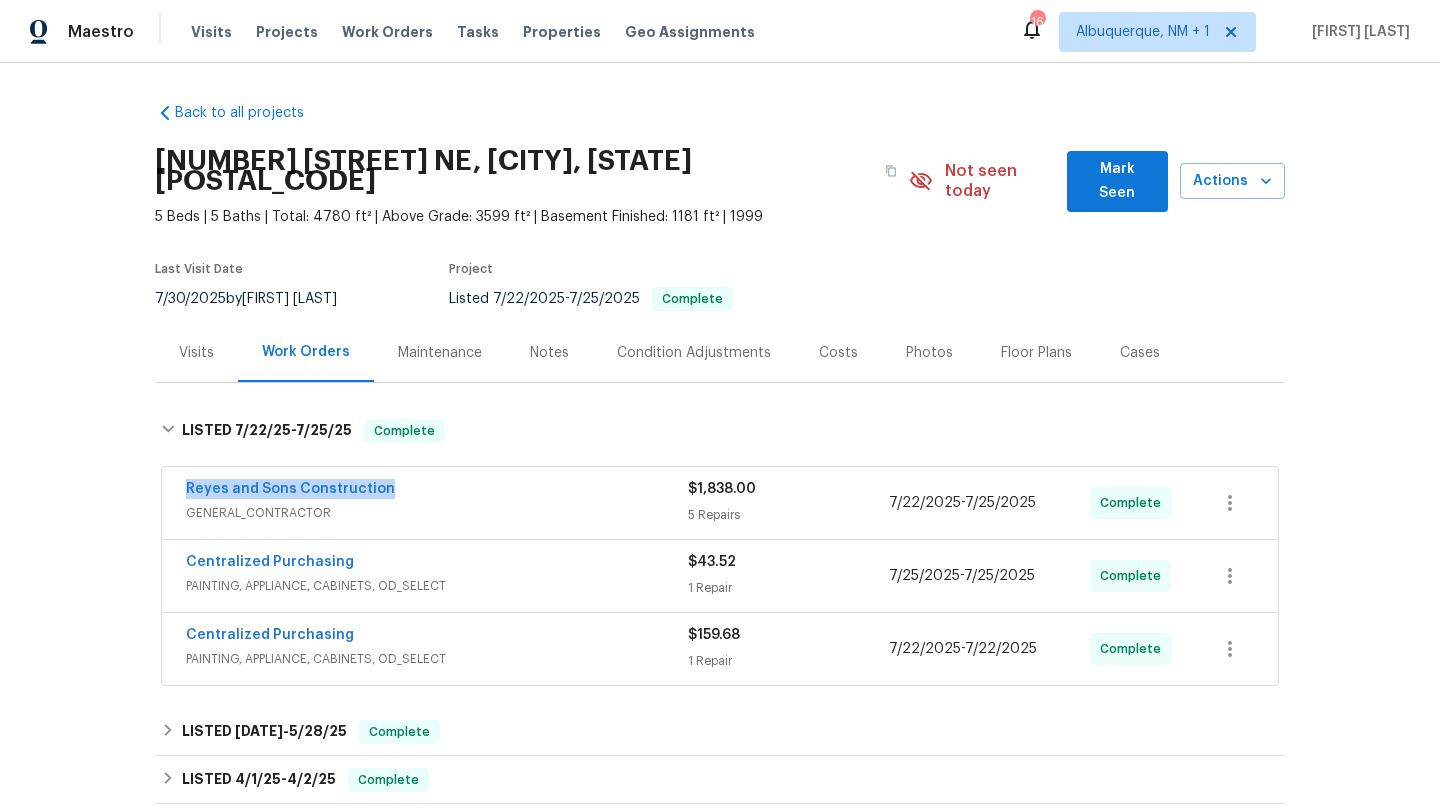 copy on "Reyes and Sons Construction" 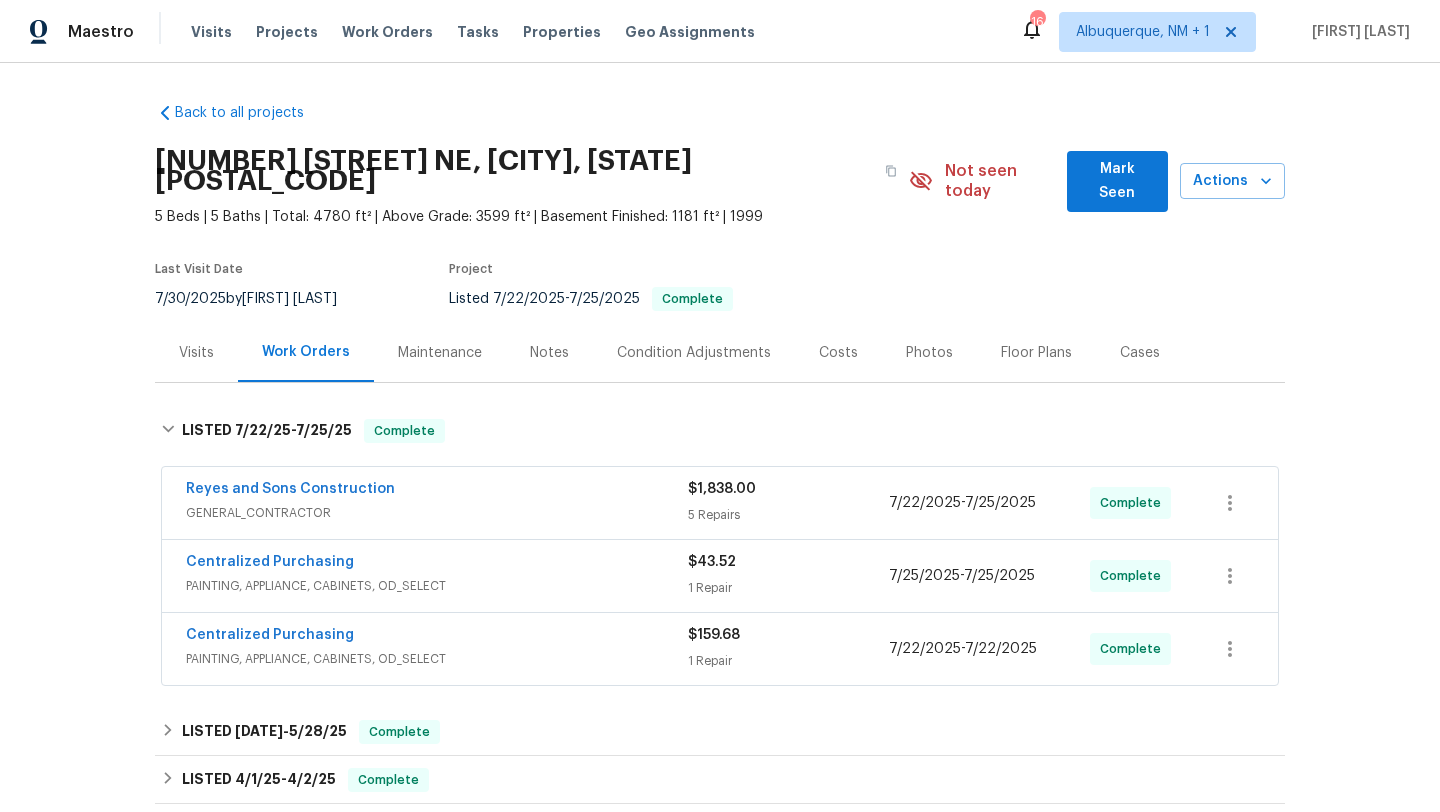 click on "GENERAL_CONTRACTOR" at bounding box center [437, 513] 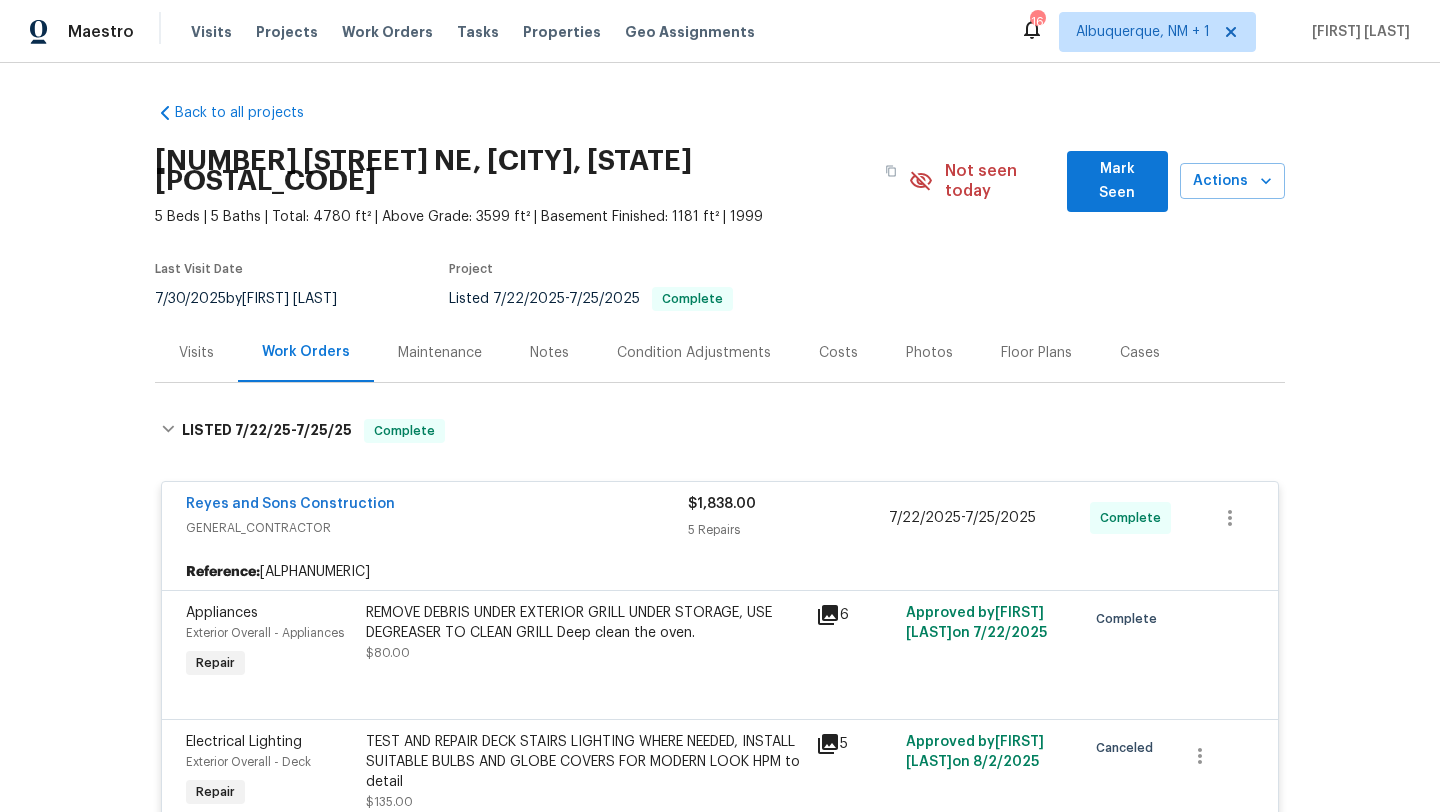scroll, scrollTop: 34, scrollLeft: 0, axis: vertical 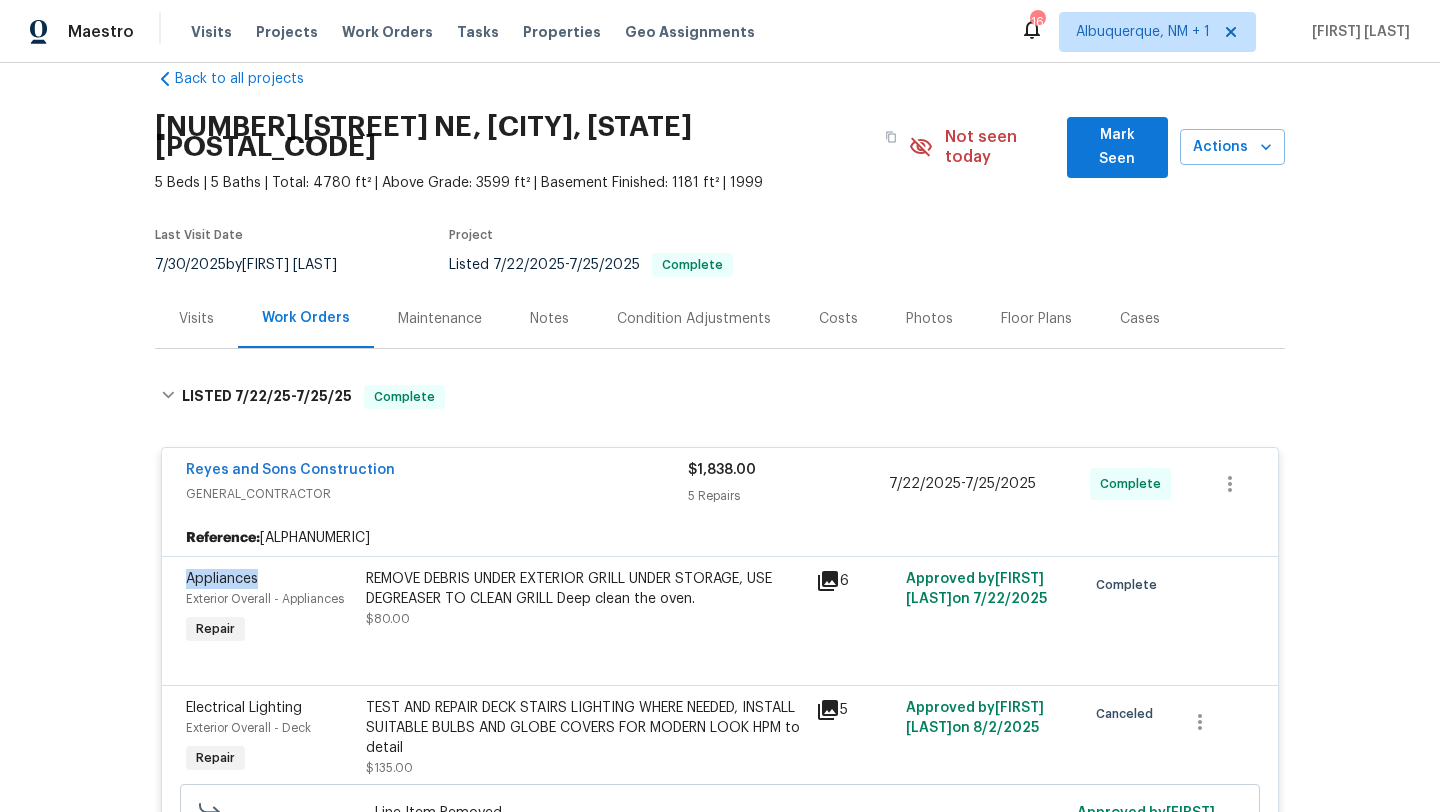 copy on "Appliances" 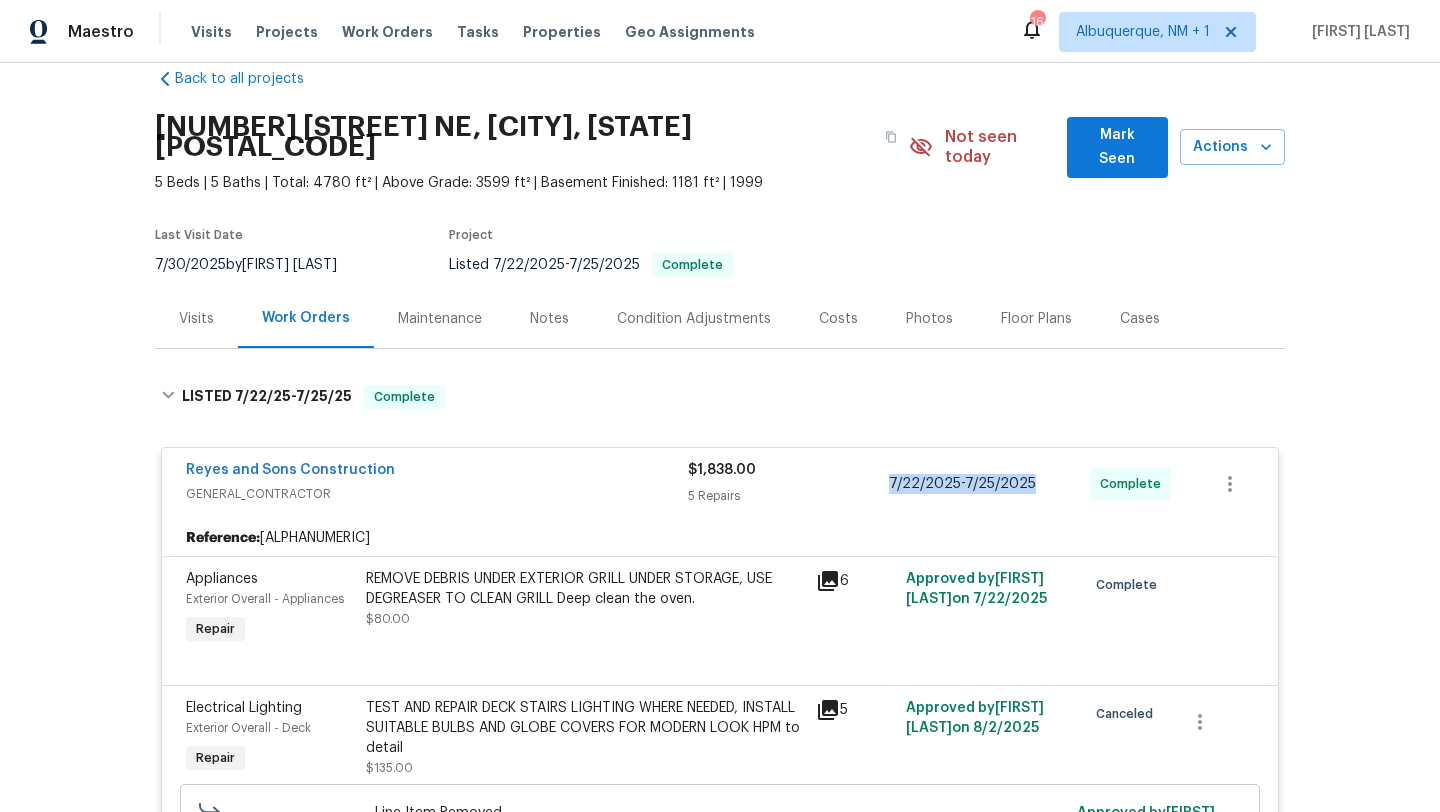 copy on "7/22/2025  -  7/25/2025" 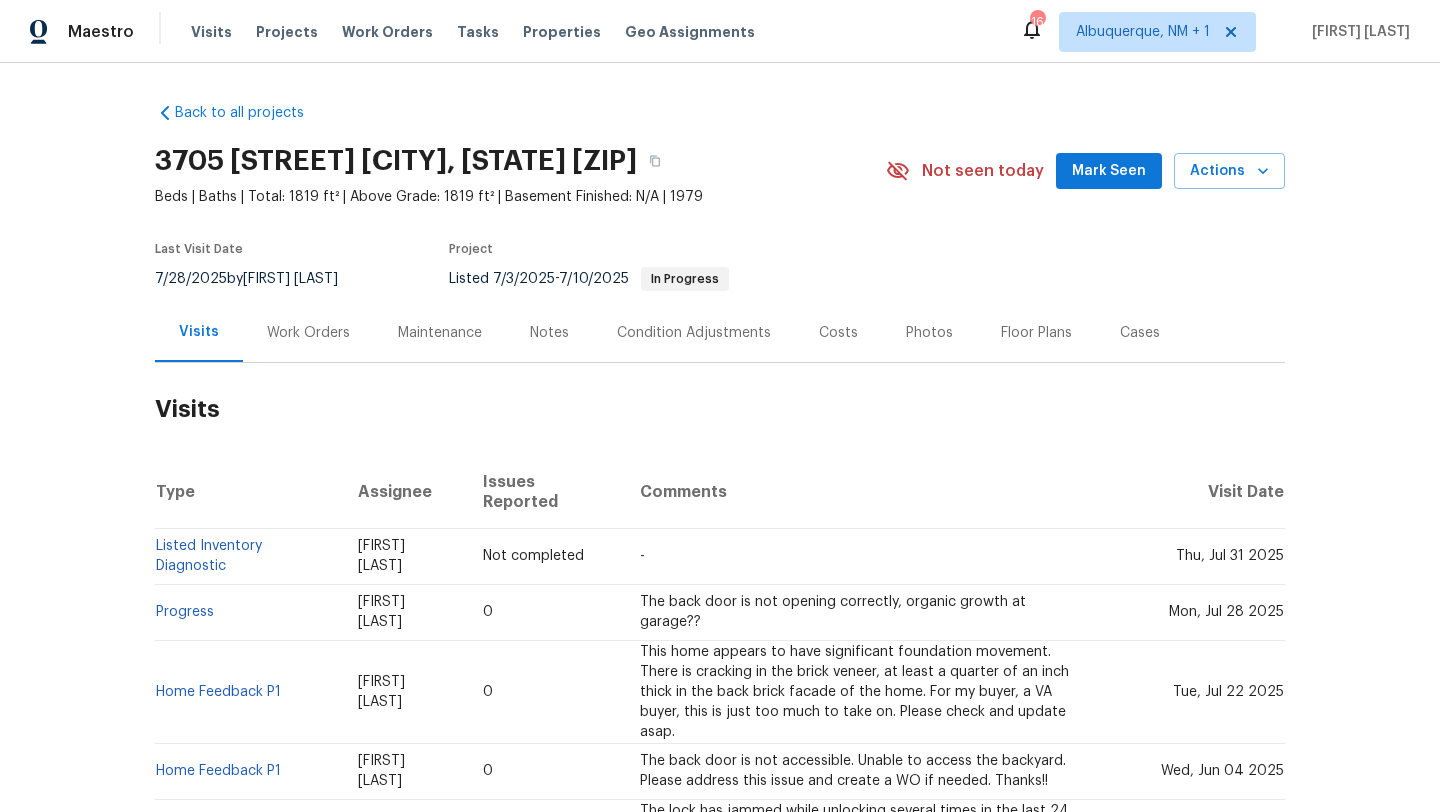 scroll, scrollTop: 0, scrollLeft: 0, axis: both 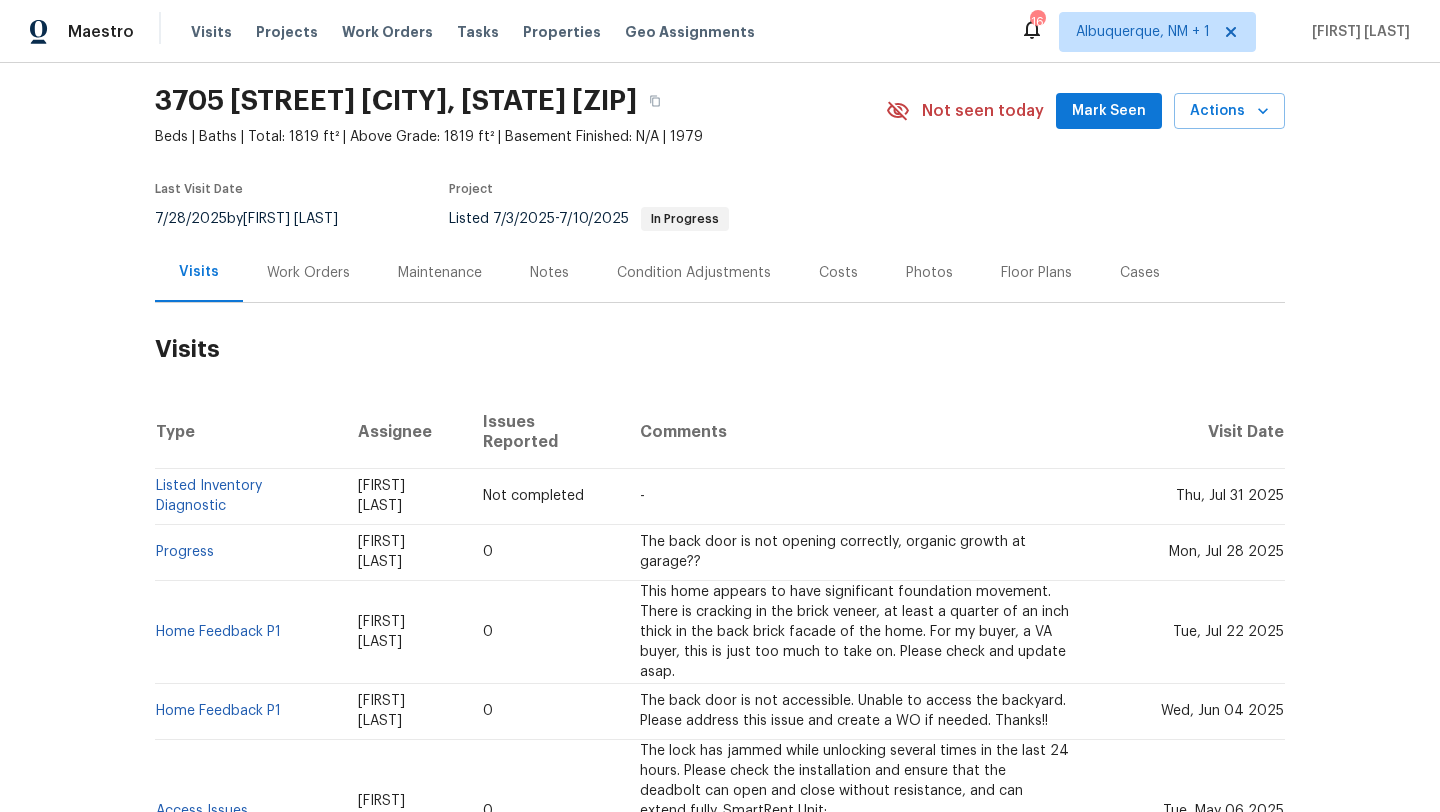 click on "Home Feedback P1" at bounding box center (248, 631) 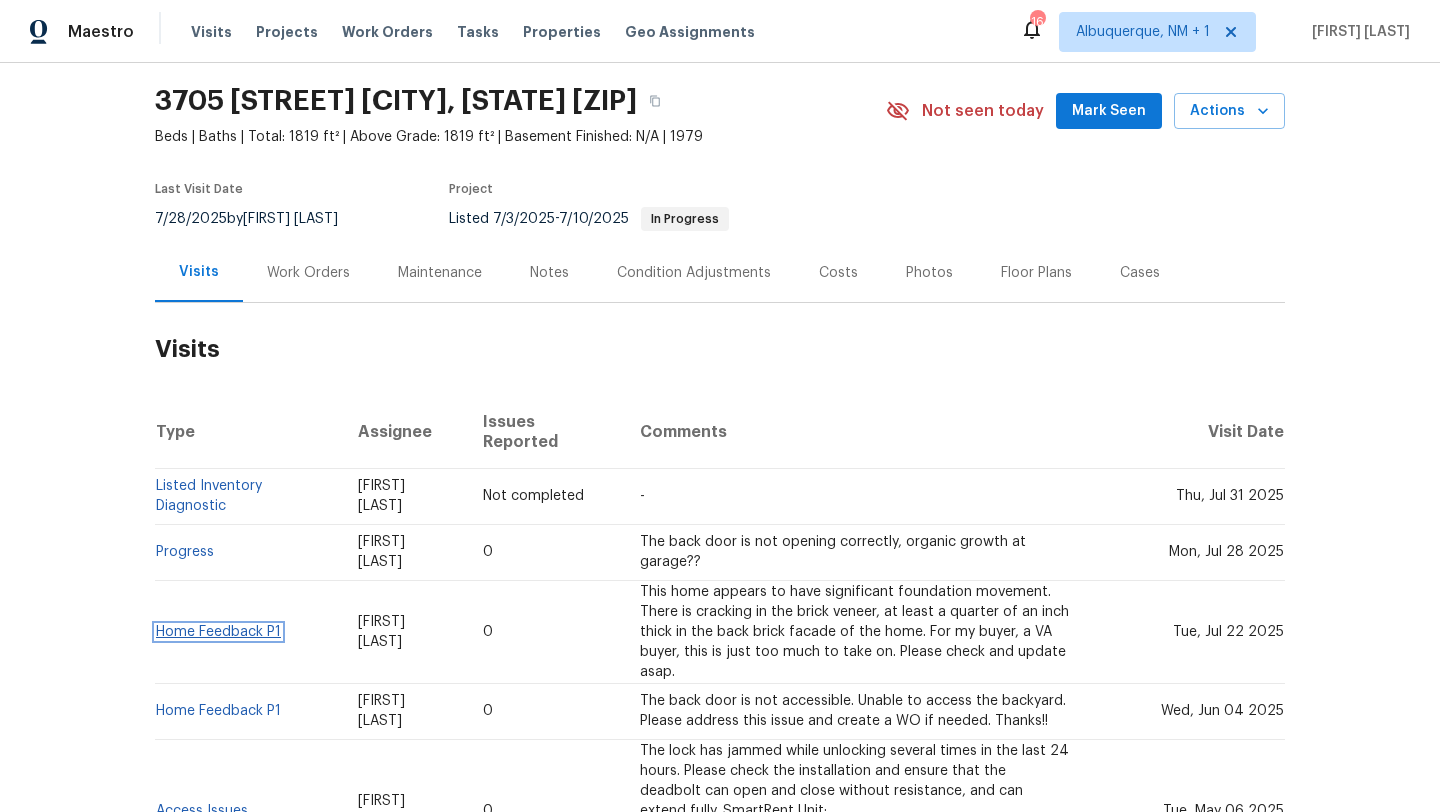 click on "Home Feedback P1" at bounding box center (218, 632) 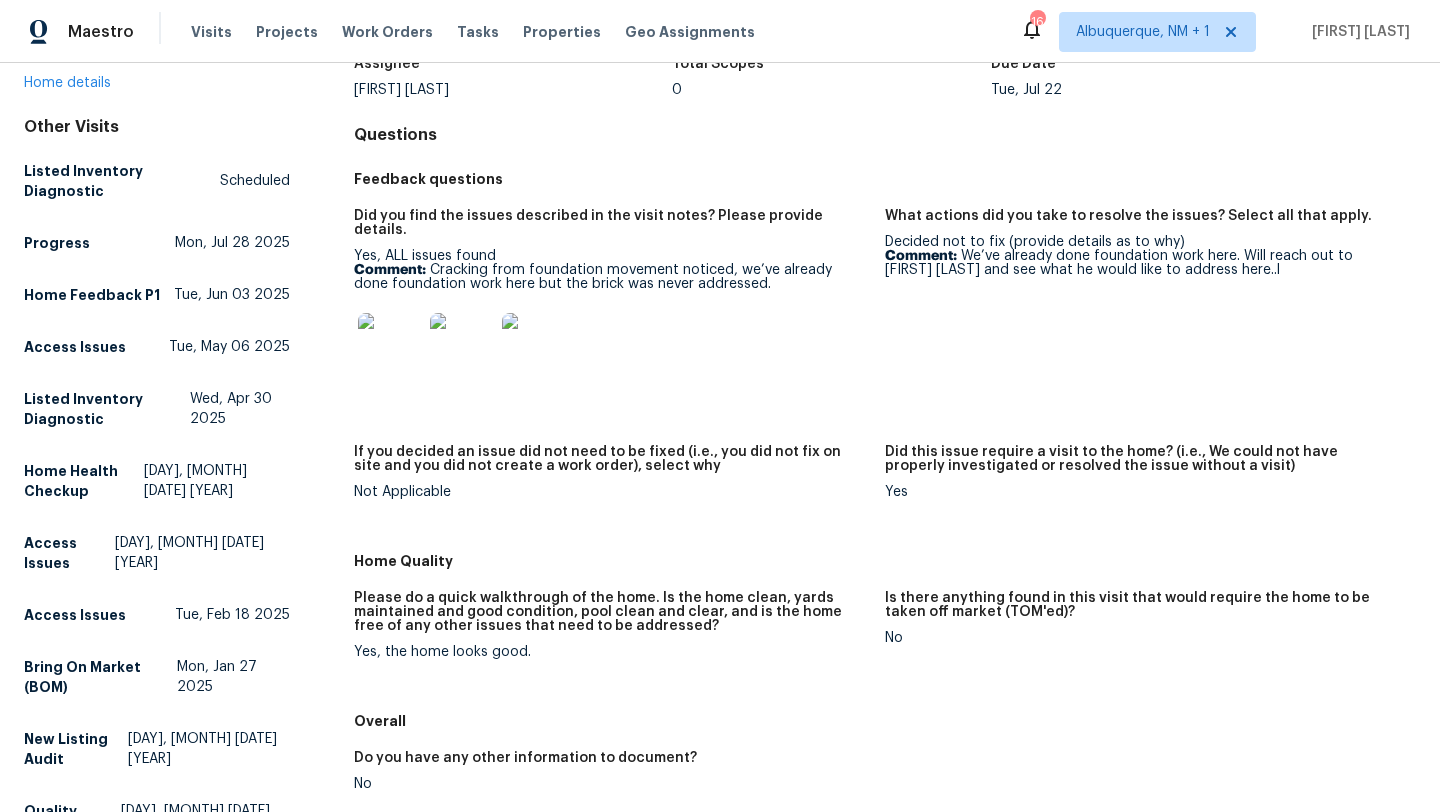 scroll, scrollTop: 134, scrollLeft: 0, axis: vertical 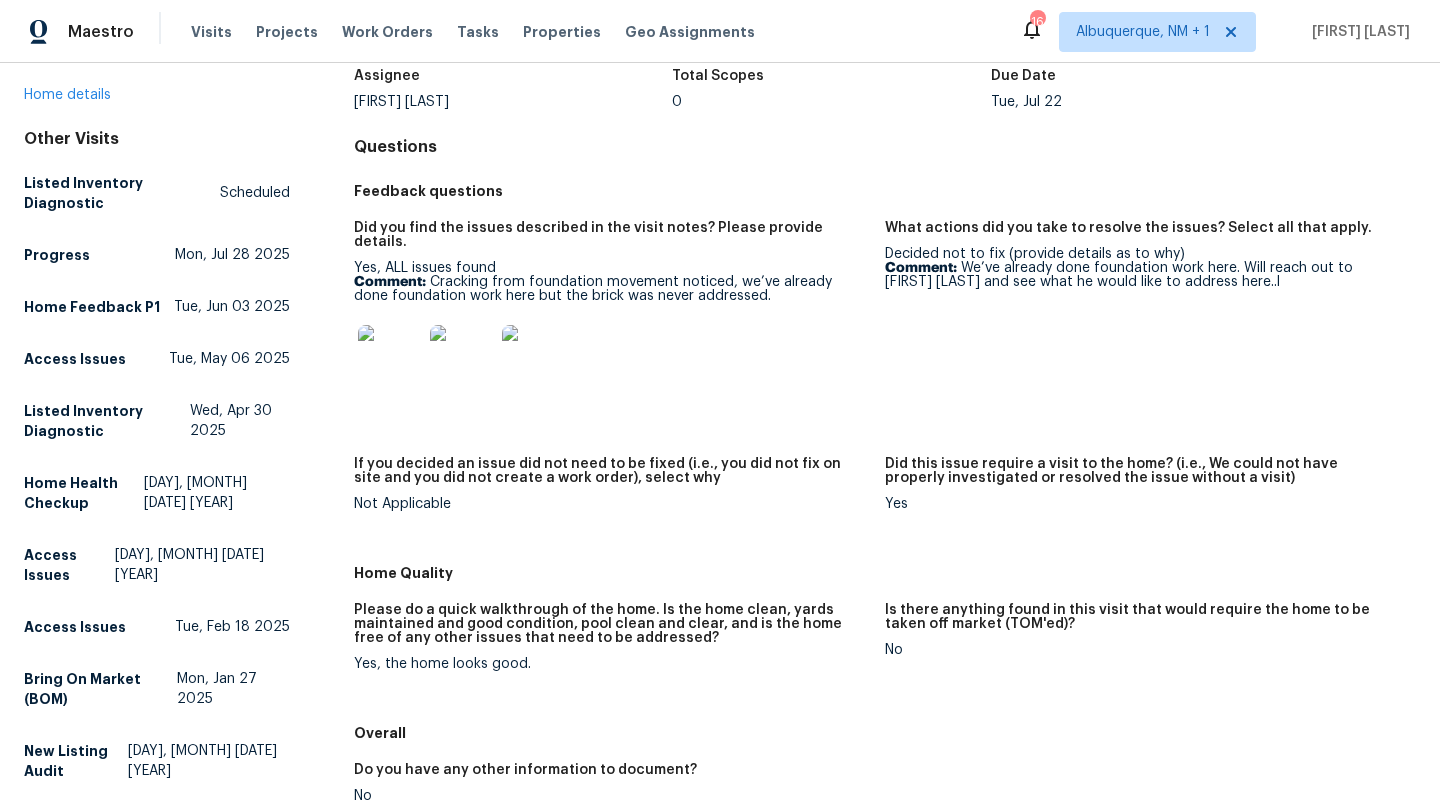 click at bounding box center (390, 357) 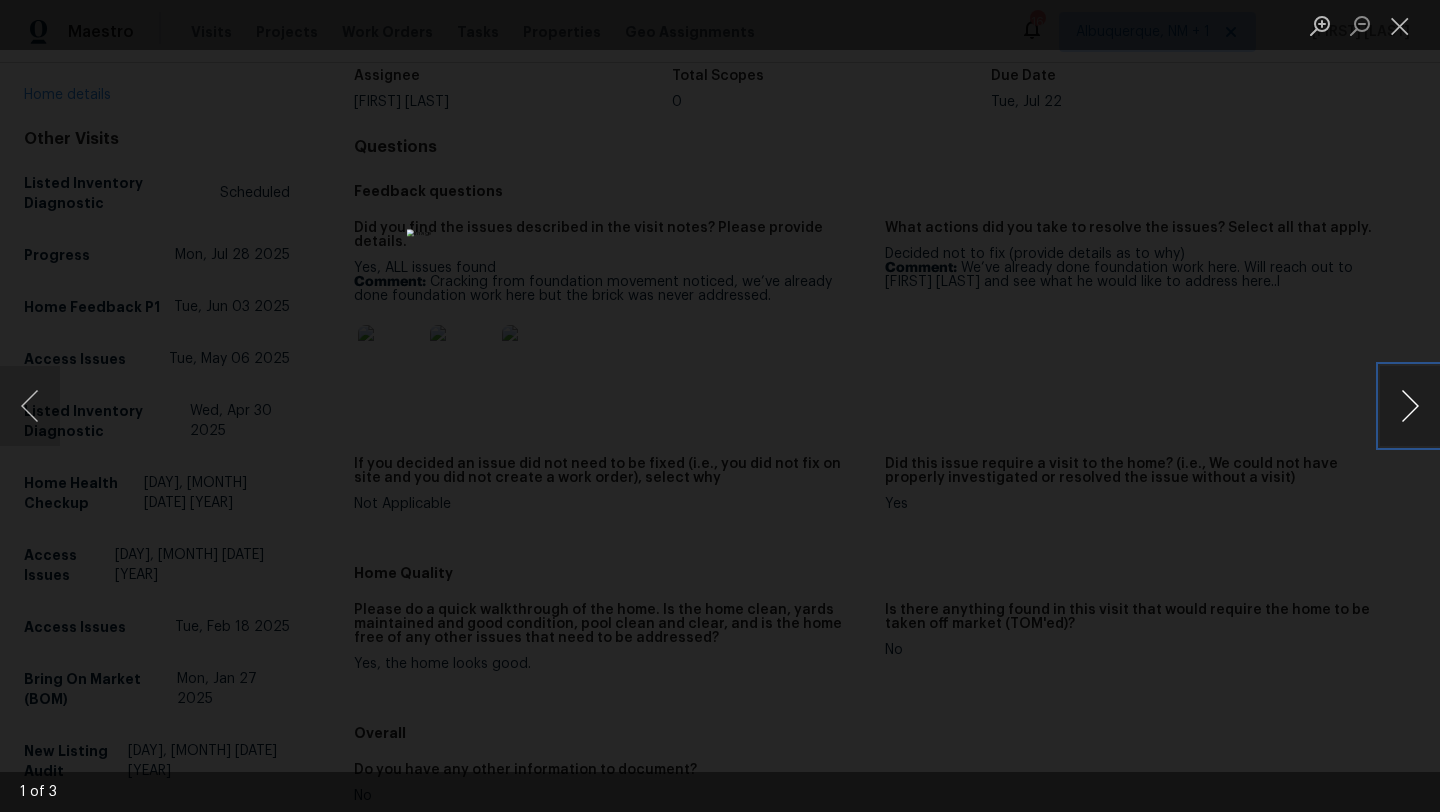 click at bounding box center [1410, 406] 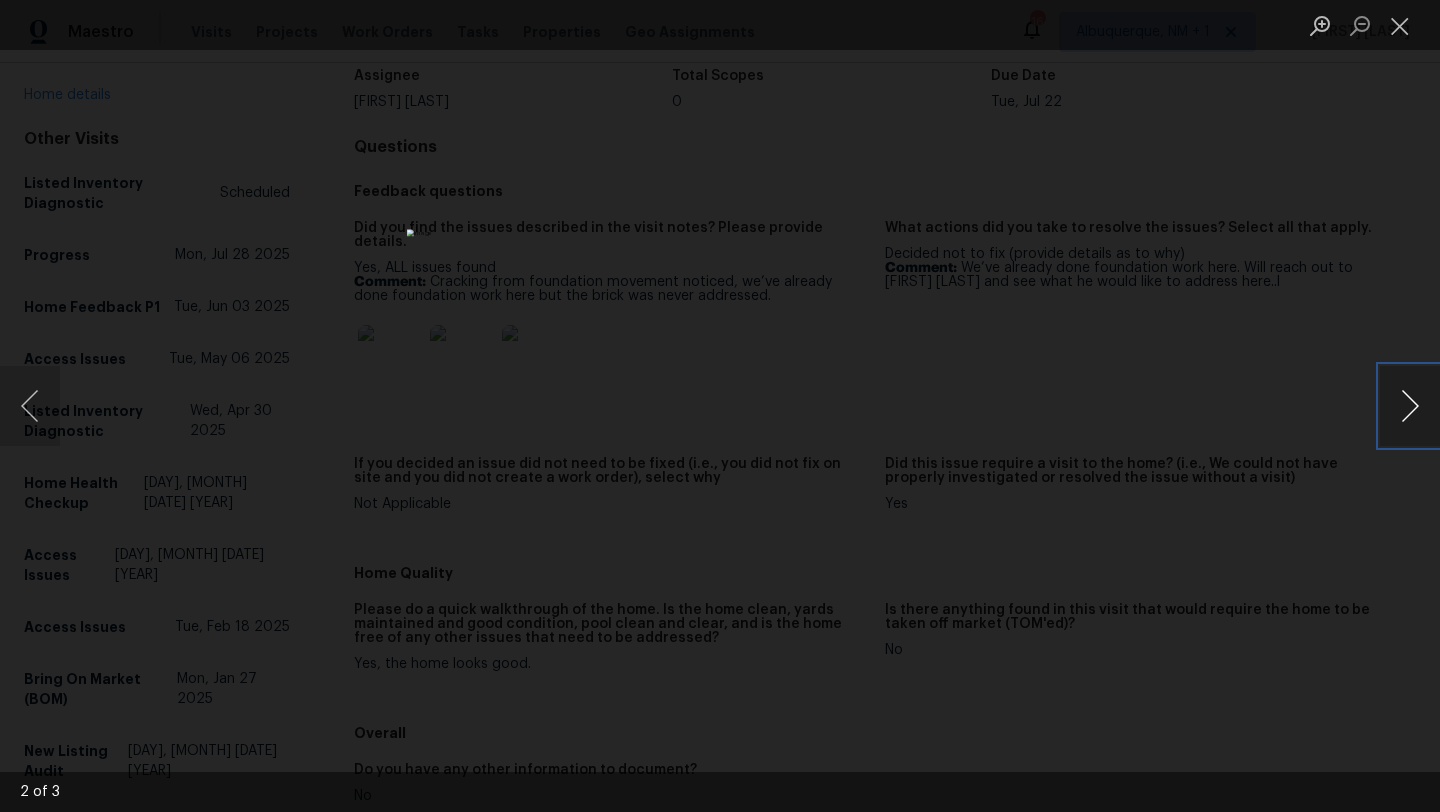 click at bounding box center (1410, 406) 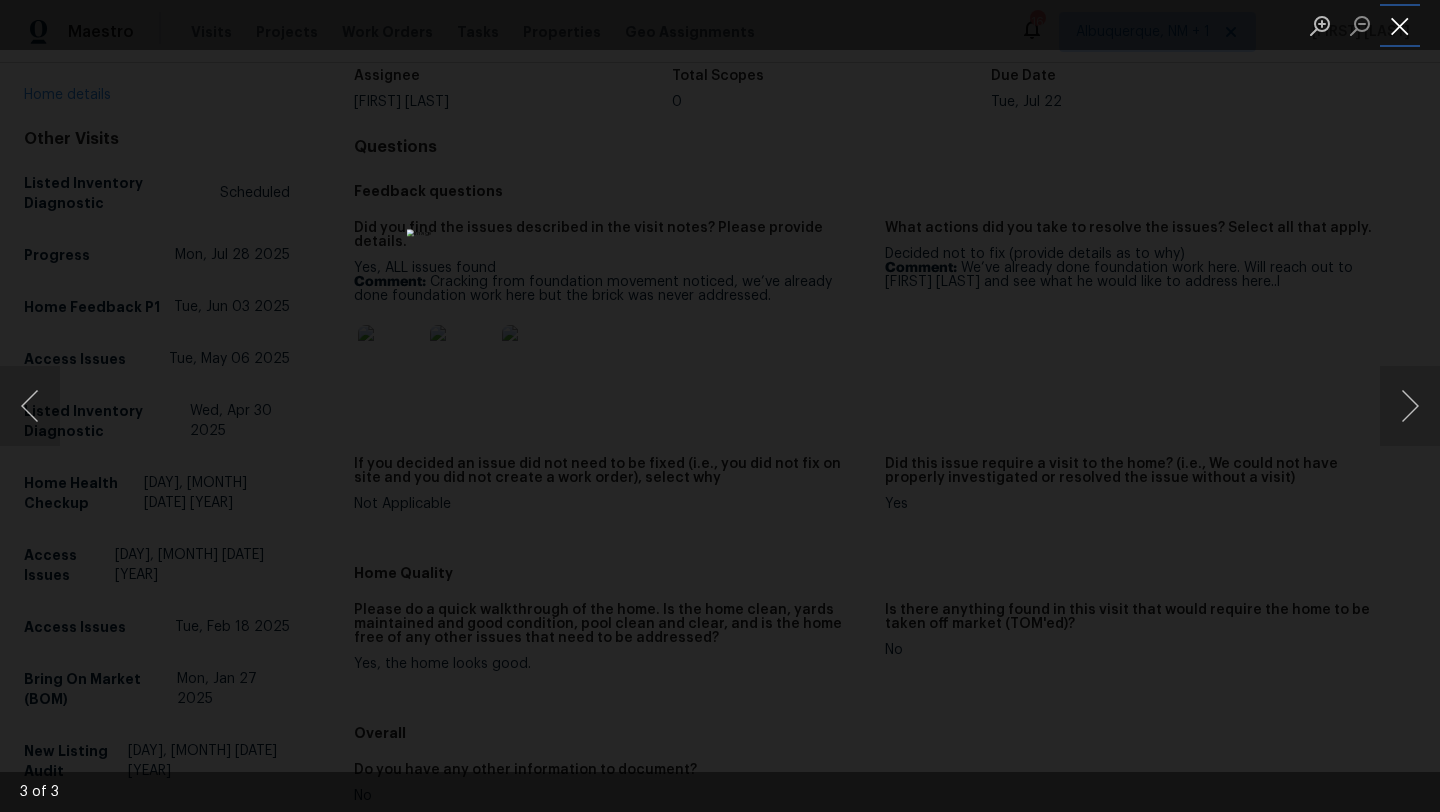 click at bounding box center [1400, 25] 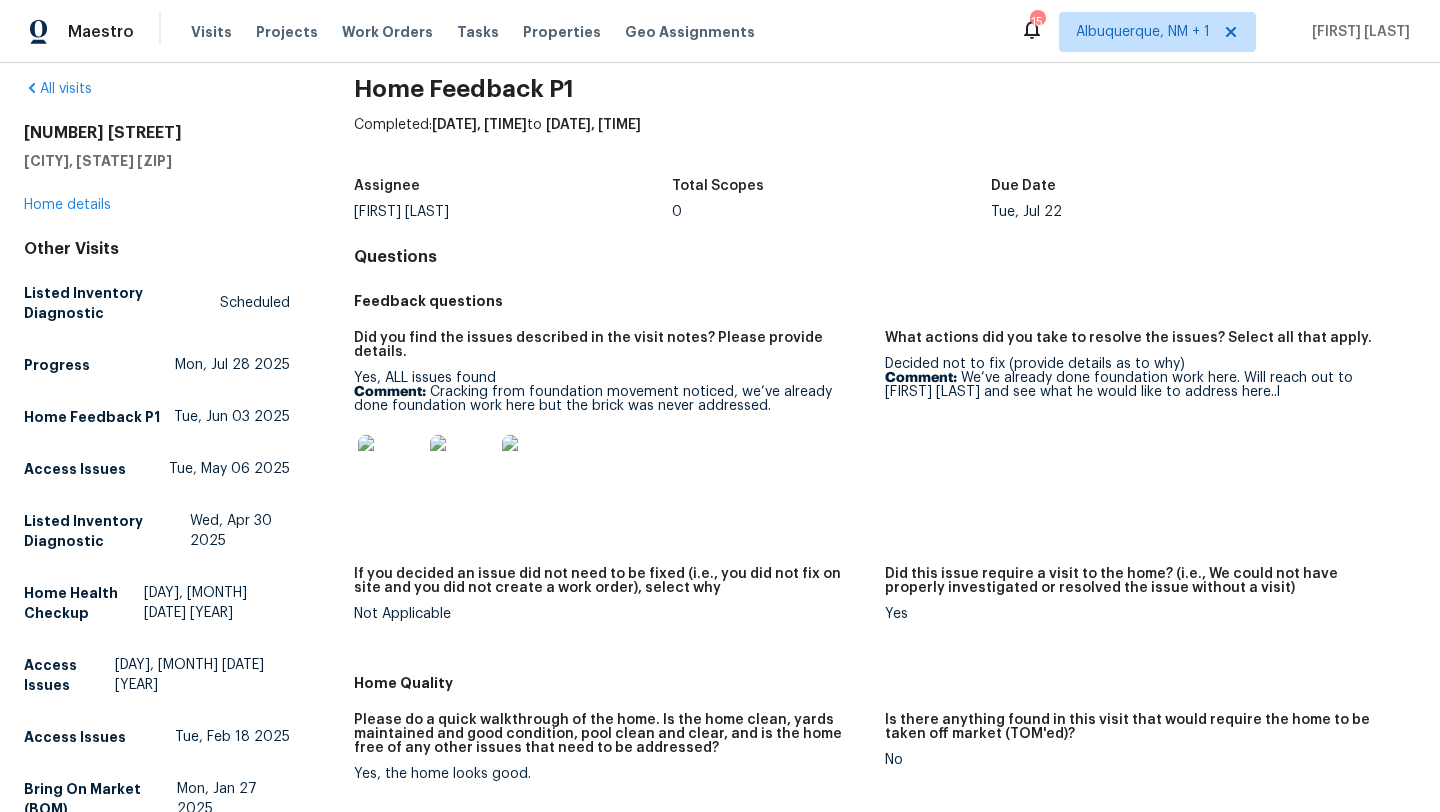scroll, scrollTop: 0, scrollLeft: 0, axis: both 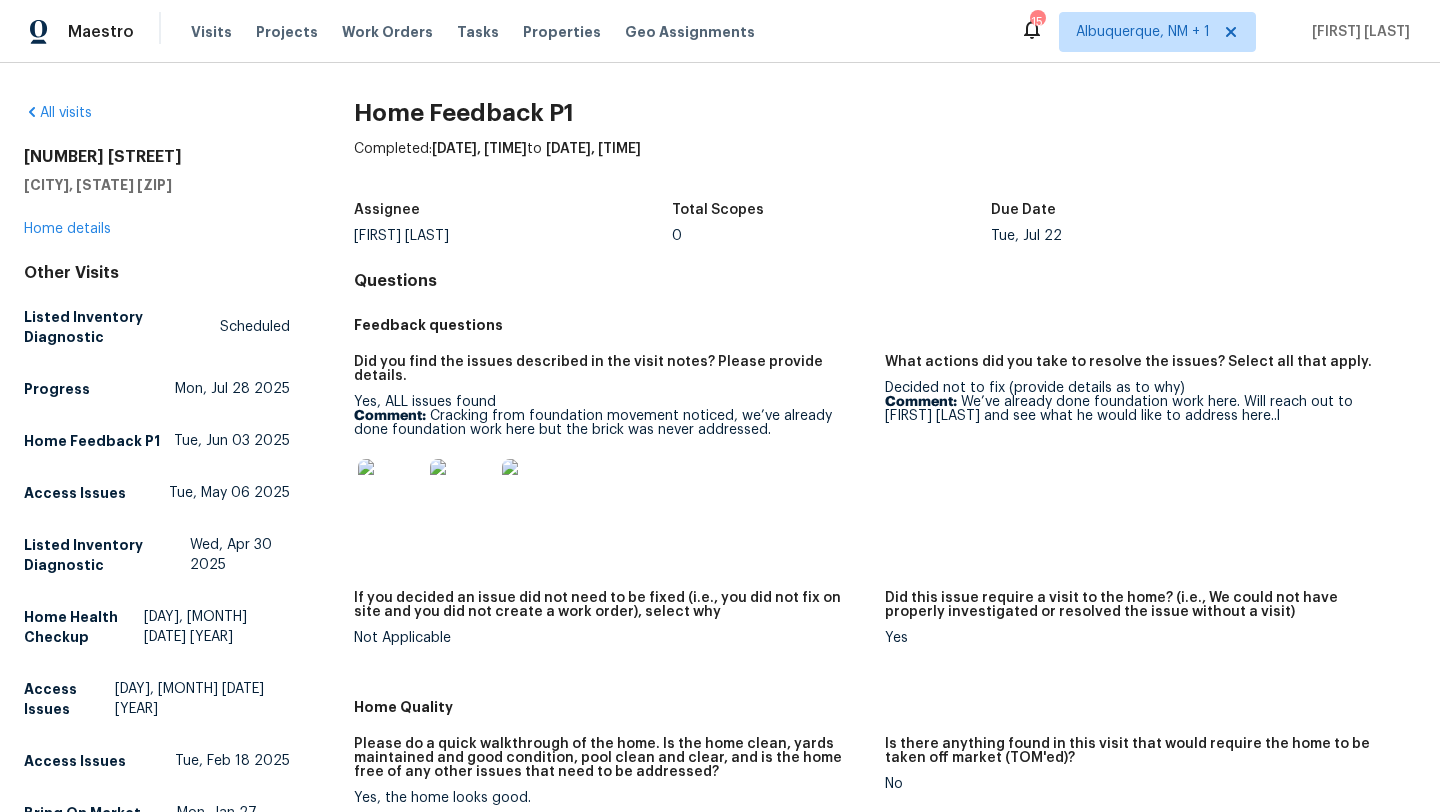 click on "3705 [STREET] [CITY] [STATE] [ZIP] Home details" at bounding box center [157, 193] 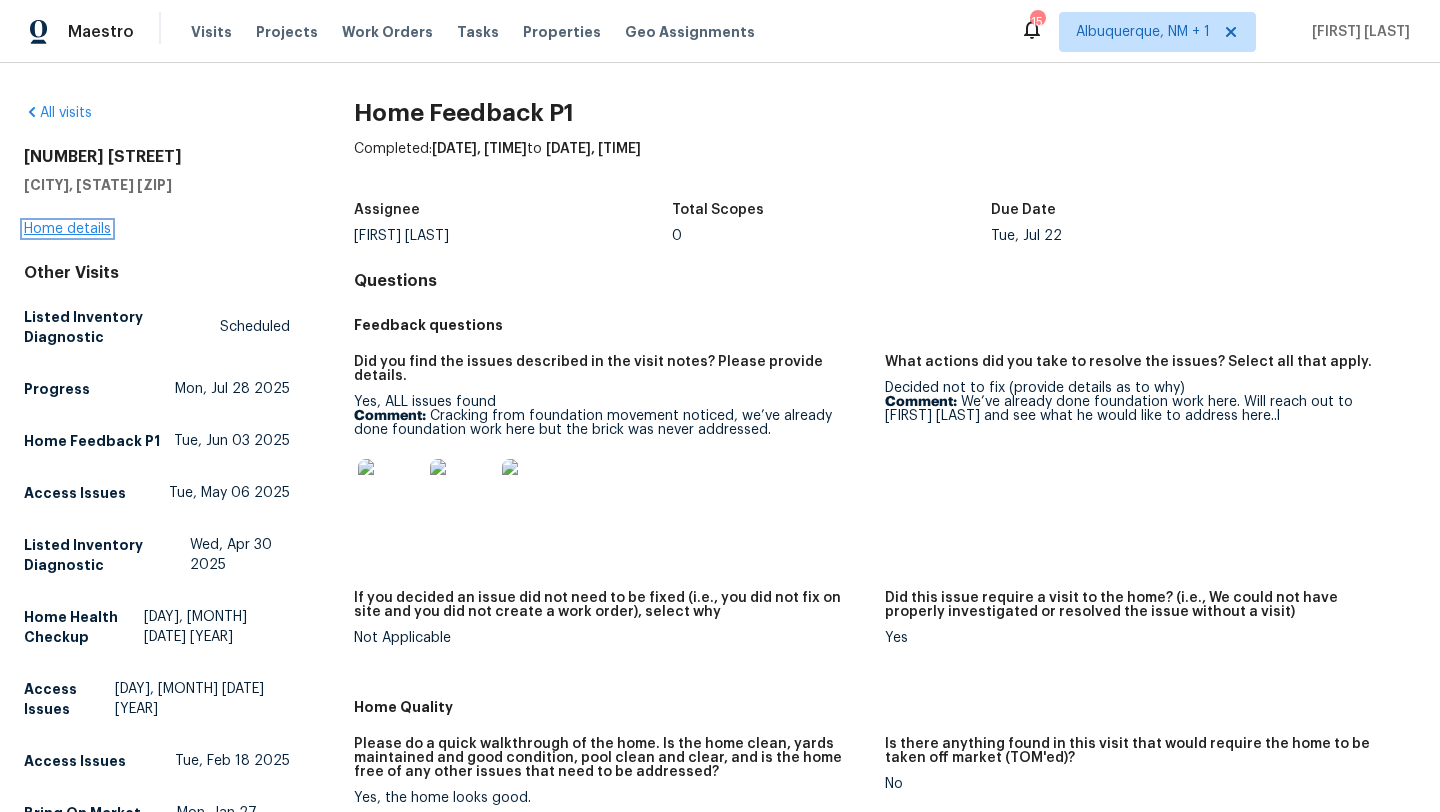 click on "Home details" at bounding box center (67, 229) 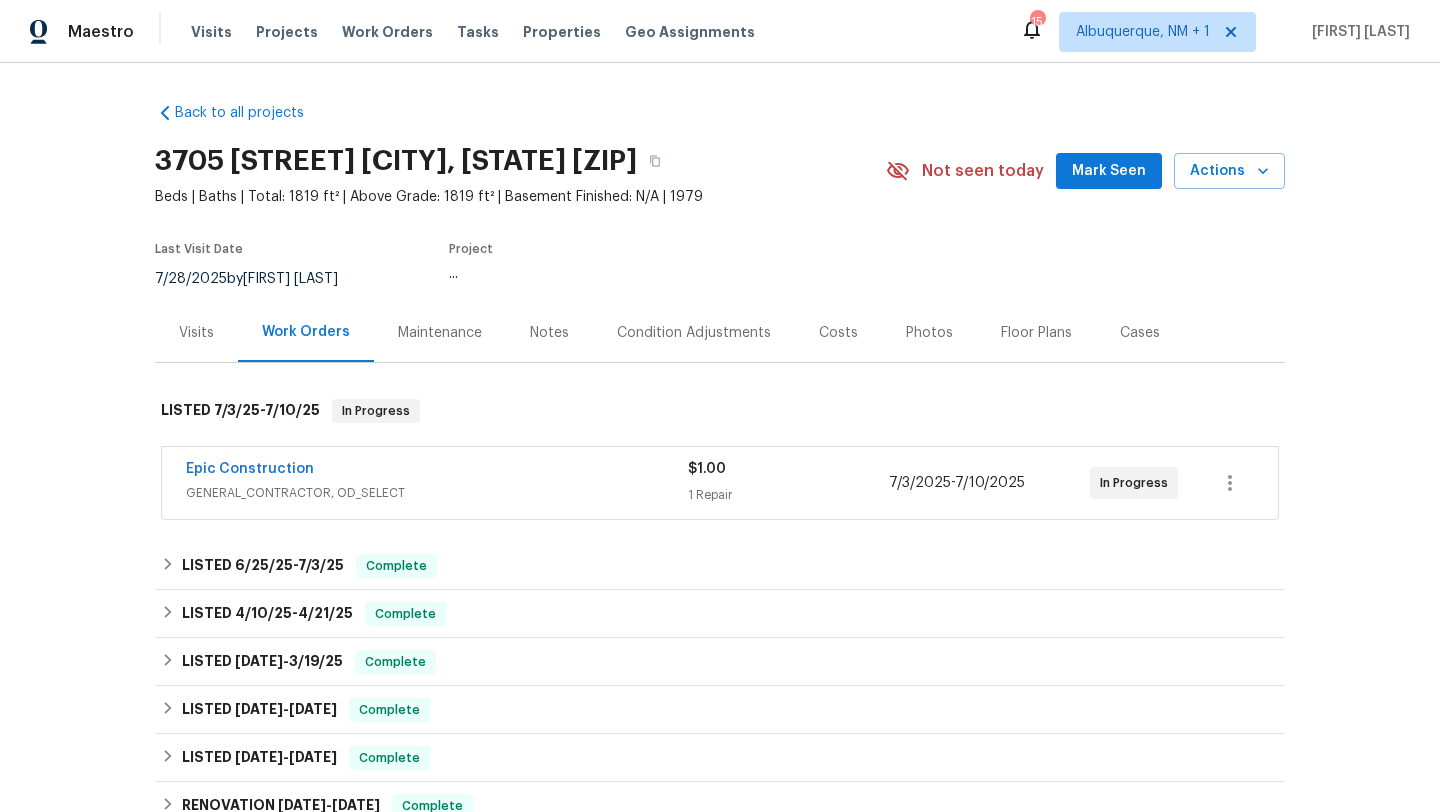 click on "Epic Construction" at bounding box center [437, 471] 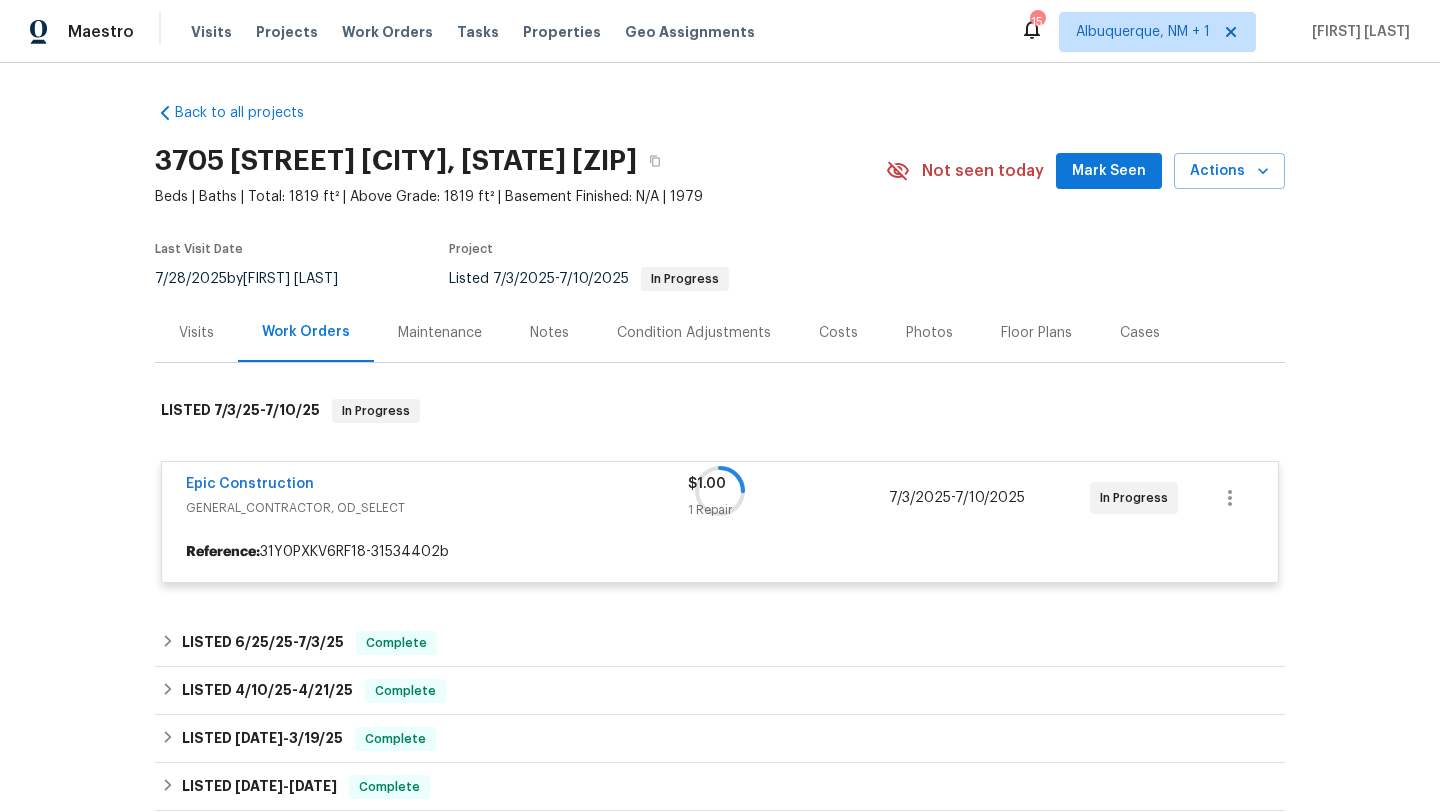 scroll, scrollTop: 23, scrollLeft: 0, axis: vertical 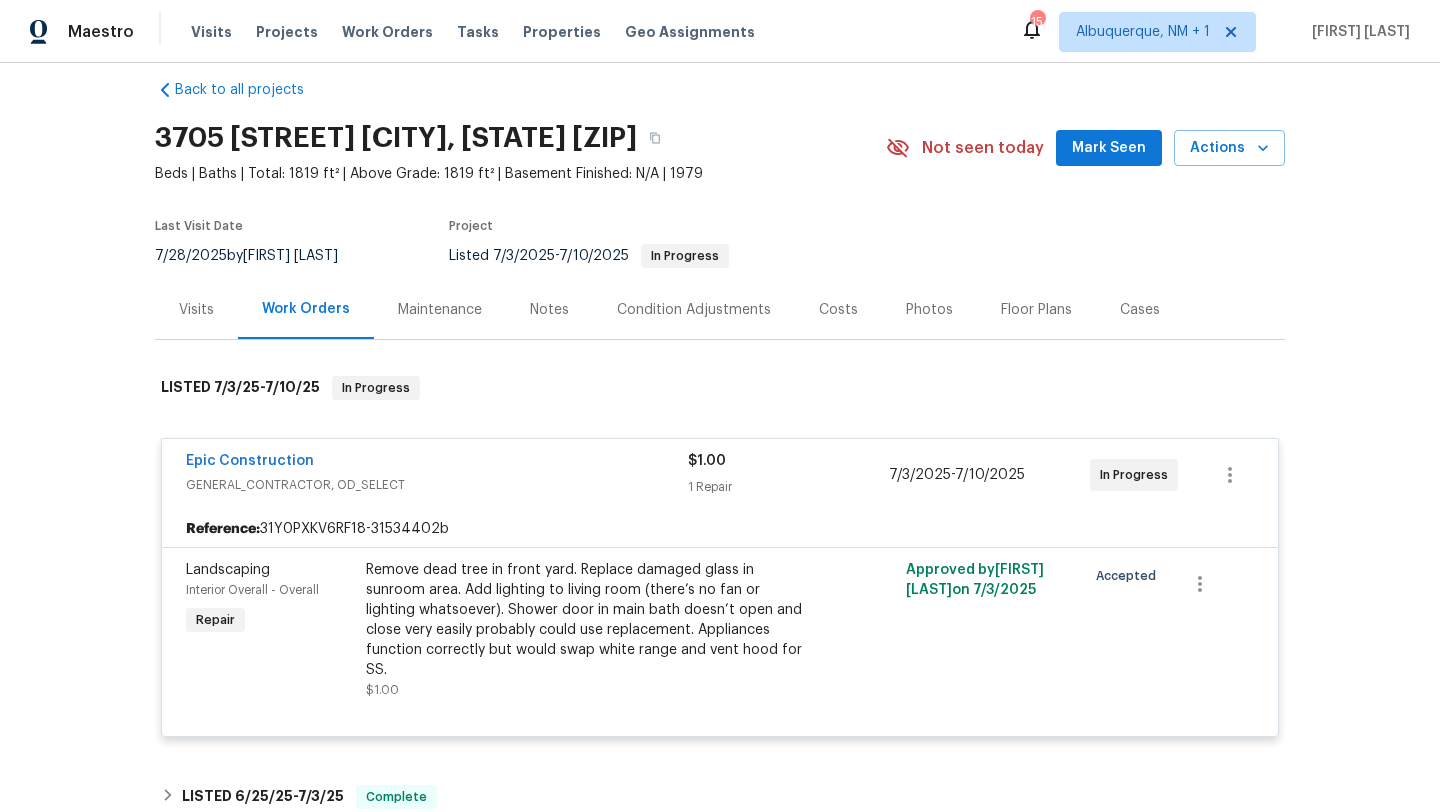 click on "Visits" at bounding box center (196, 310) 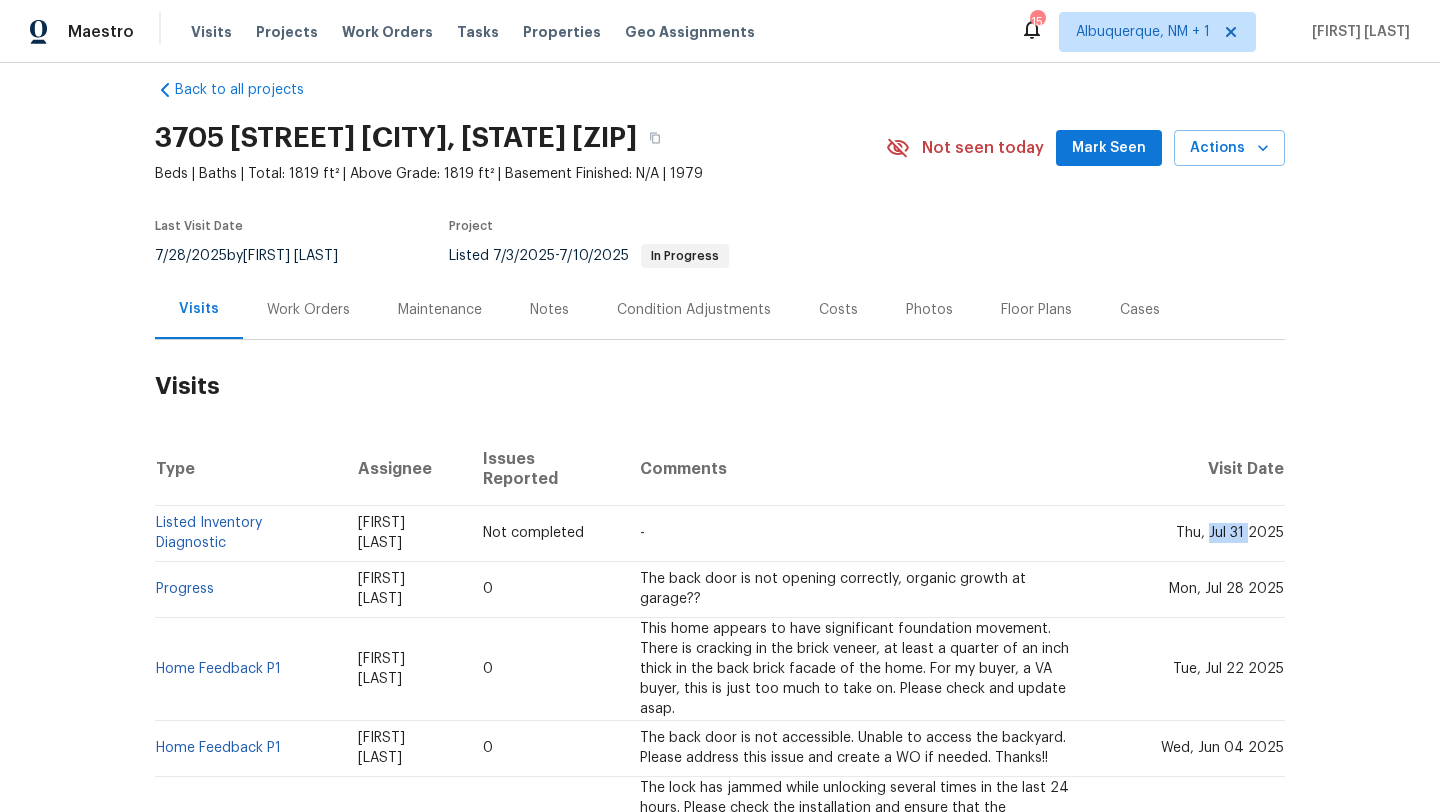 drag, startPoint x: 1203, startPoint y: 518, endPoint x: 1241, endPoint y: 517, distance: 38.013157 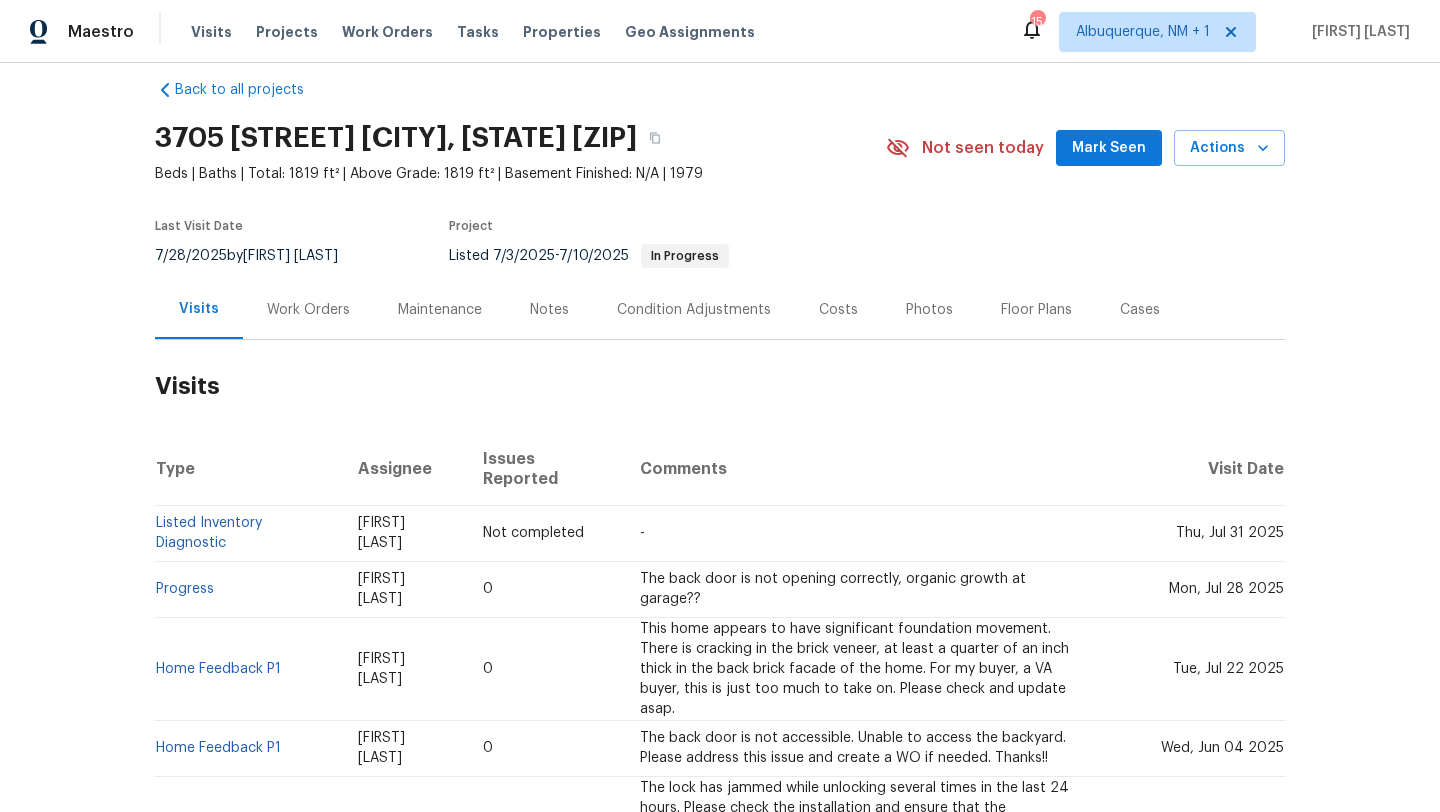 click on "Work Orders" at bounding box center [308, 310] 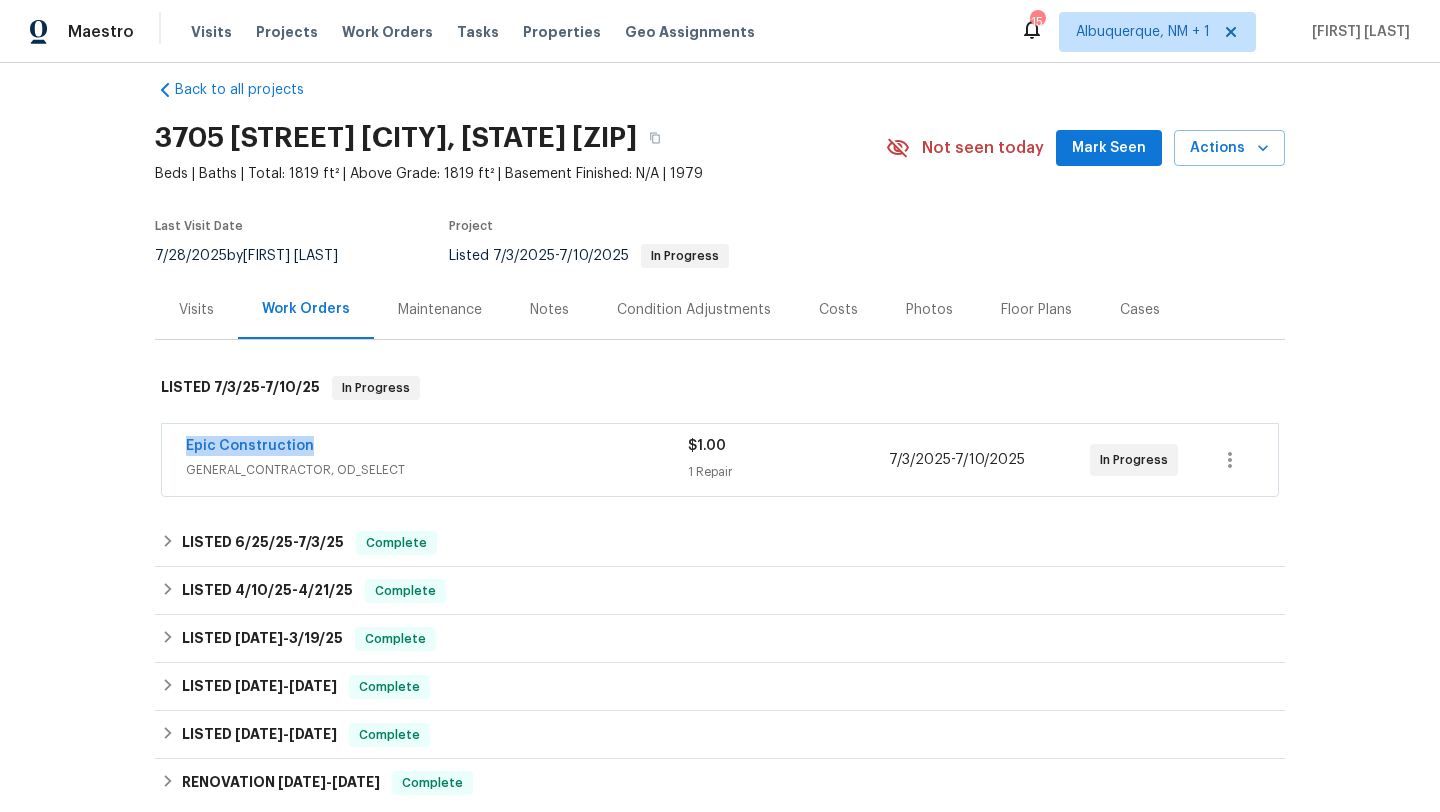 drag, startPoint x: 165, startPoint y: 444, endPoint x: 396, endPoint y: 444, distance: 231 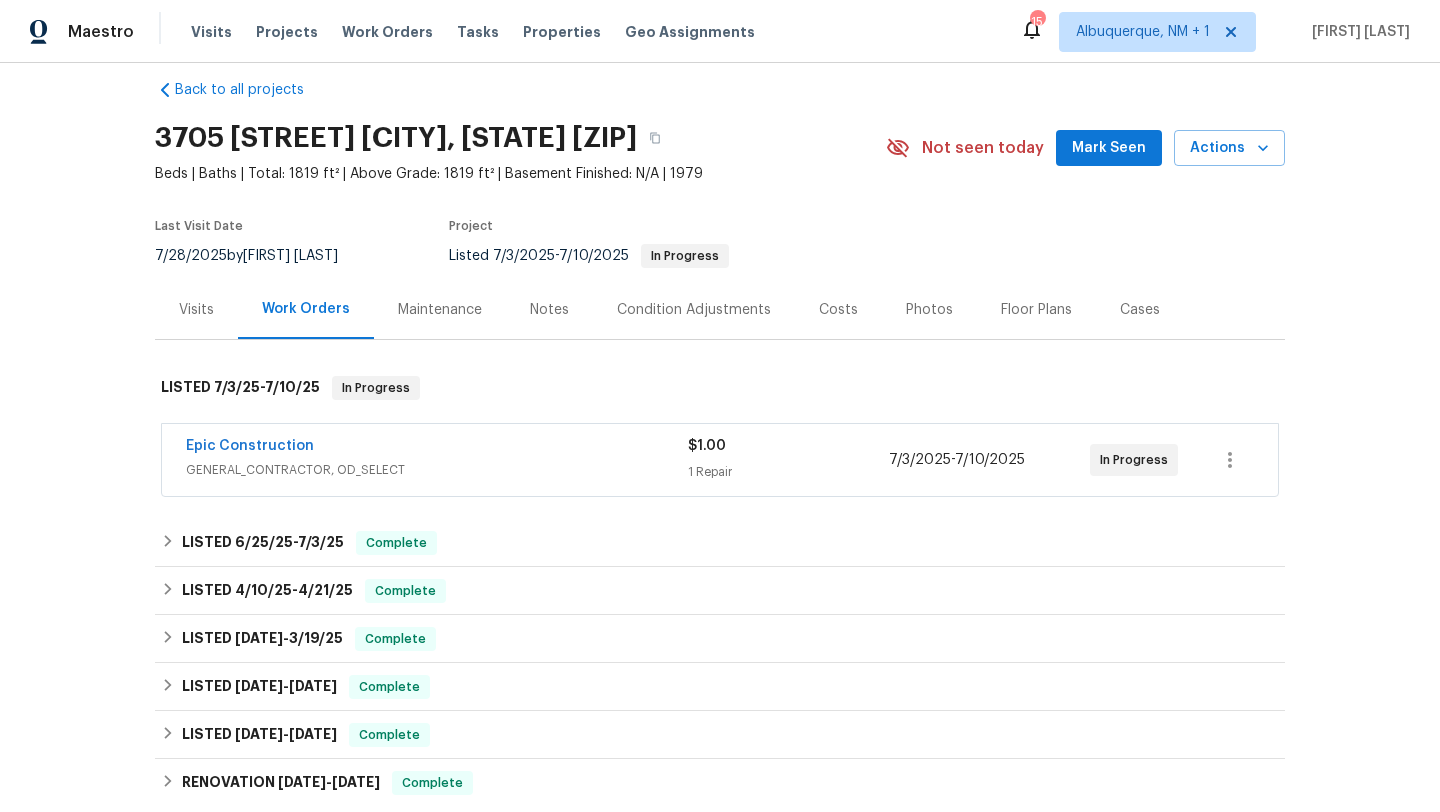 click on "Visits" at bounding box center [196, 310] 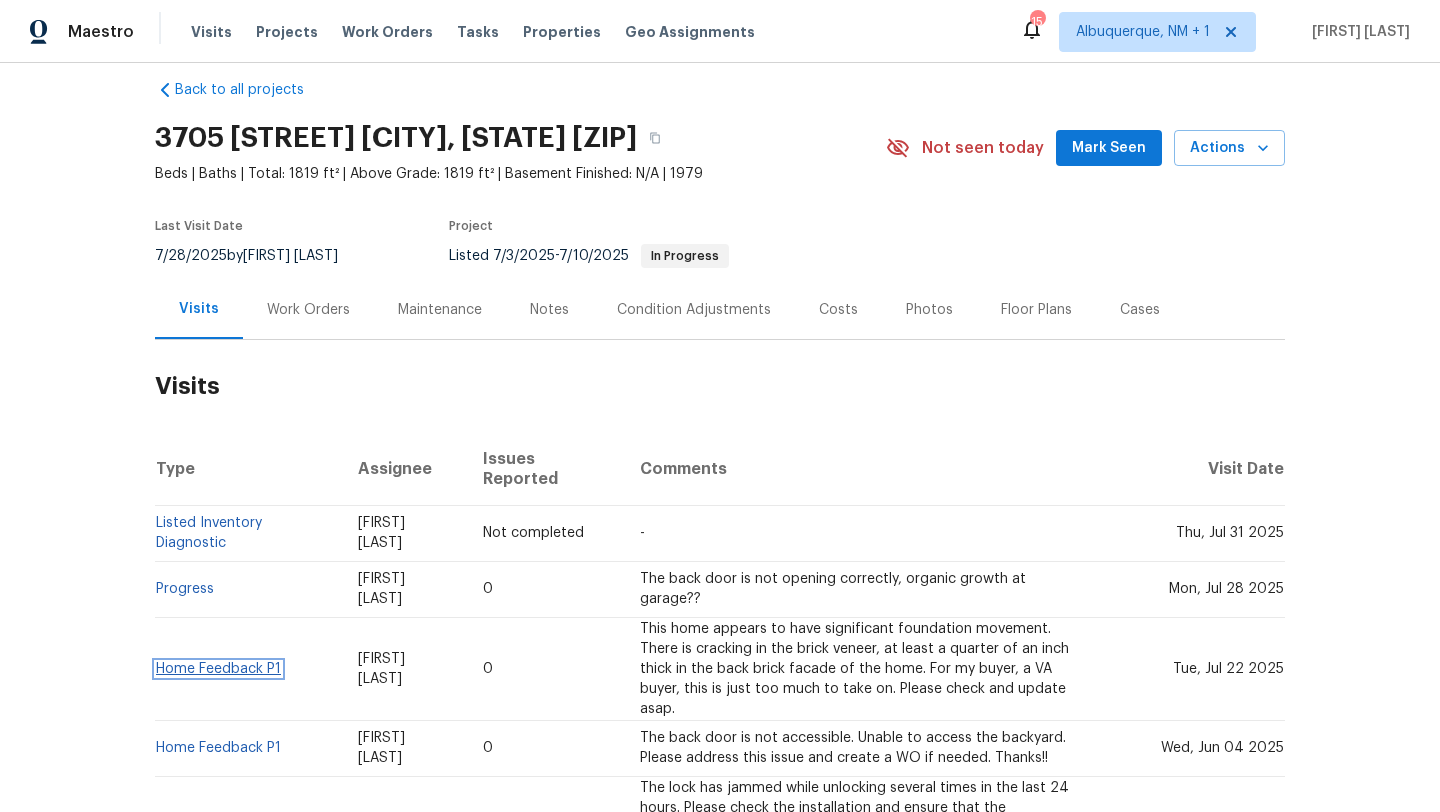 click on "Home Feedback P1" at bounding box center [218, 669] 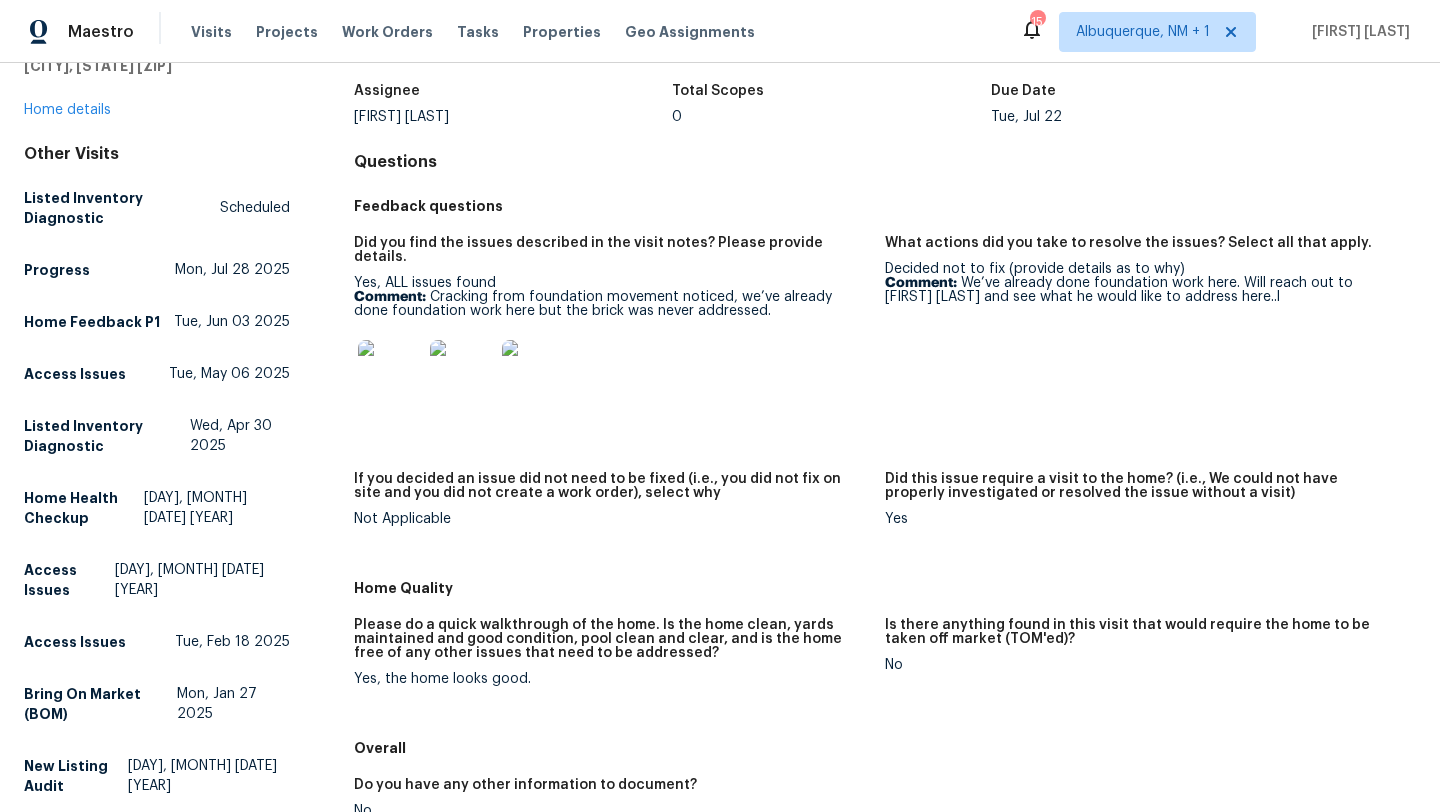 scroll, scrollTop: 0, scrollLeft: 0, axis: both 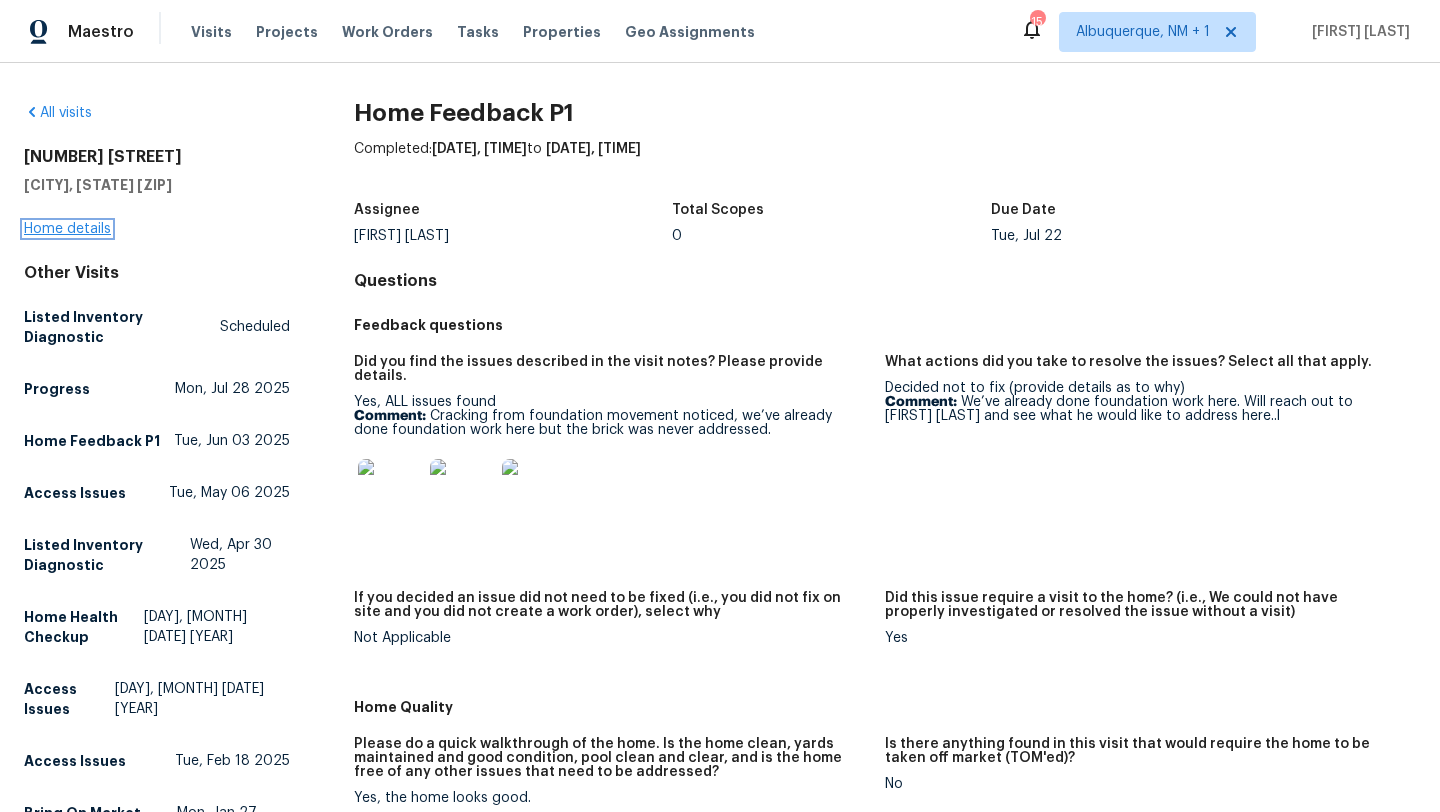 click on "Home details" at bounding box center [67, 229] 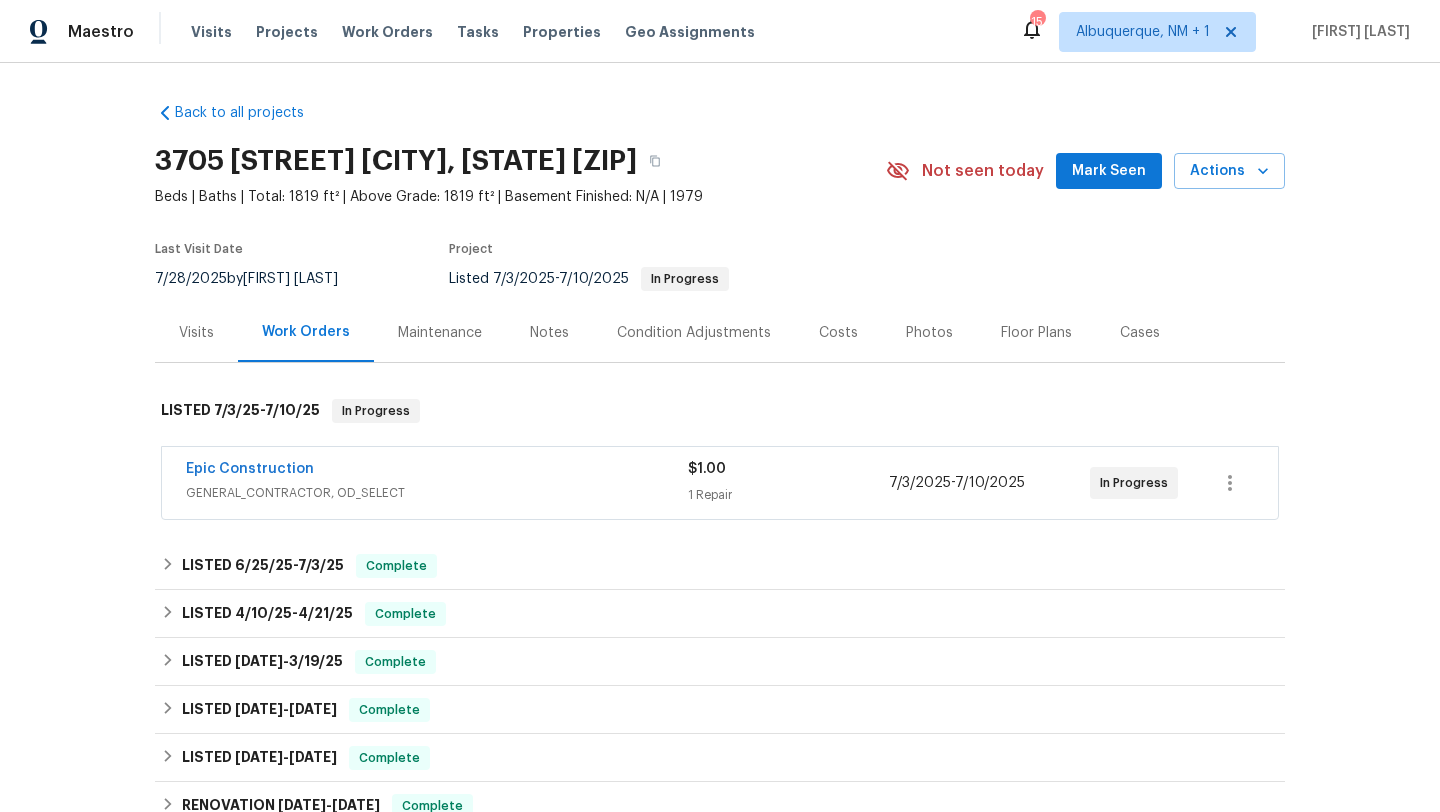 click on "Visits" at bounding box center (196, 333) 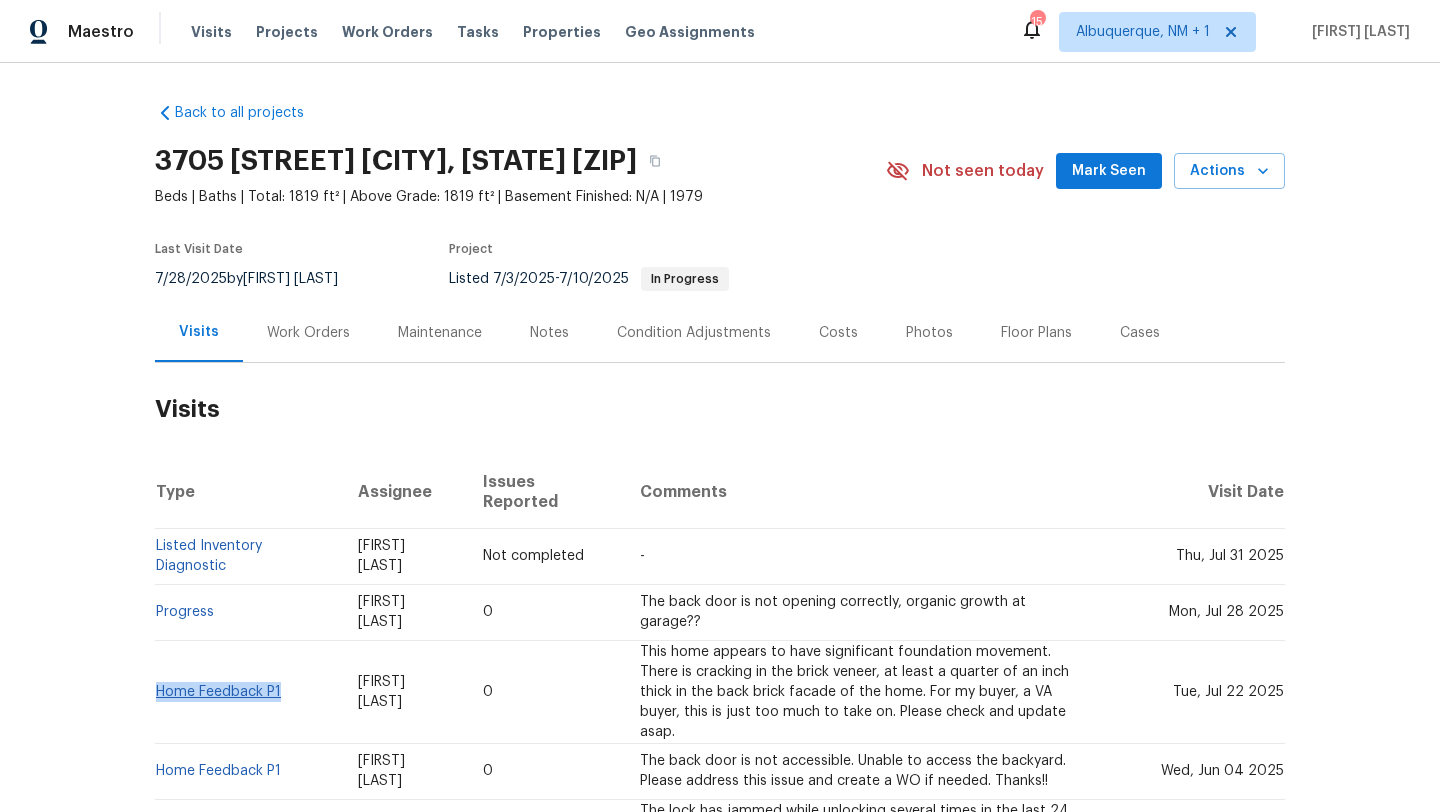 copy on "Home Feedback P1" 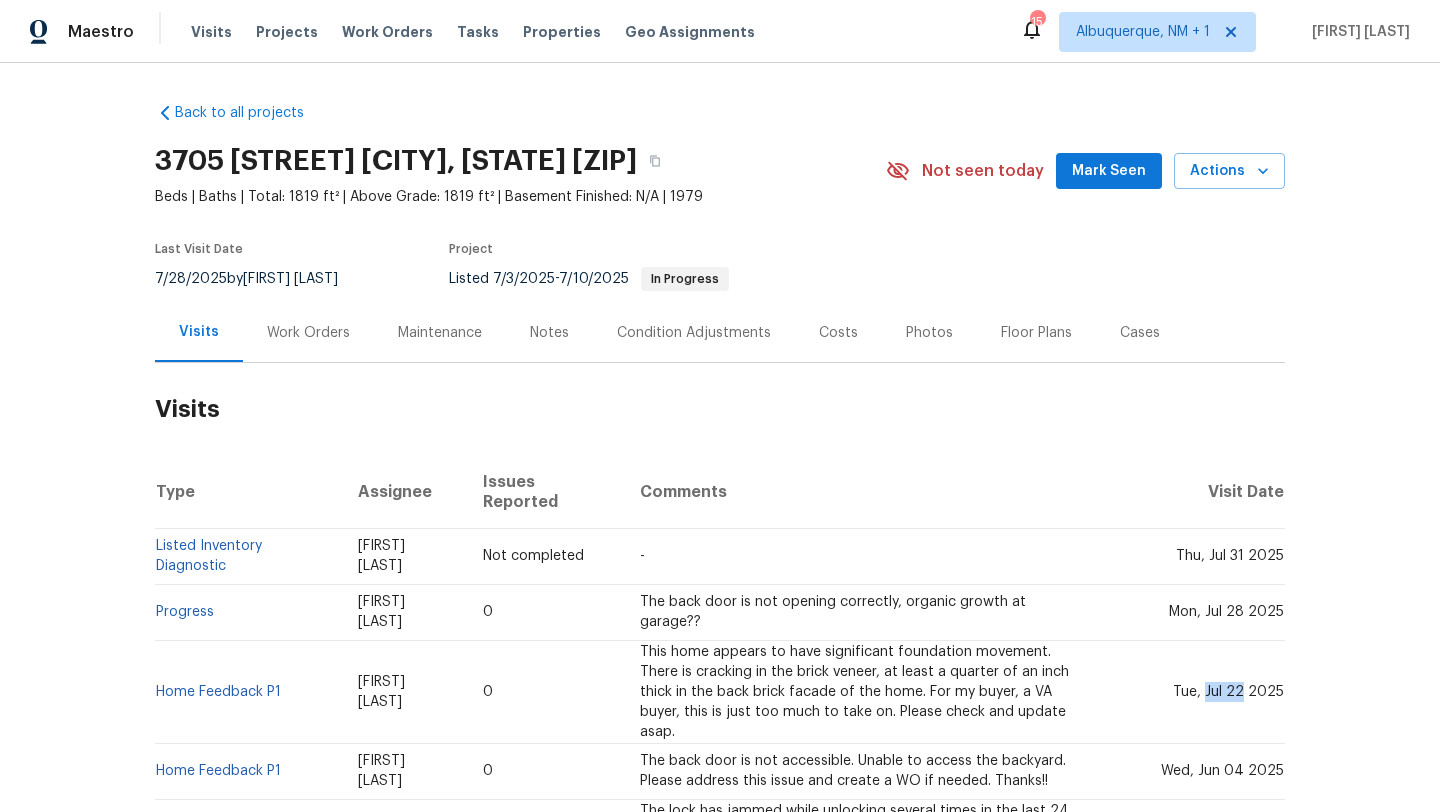drag, startPoint x: 1205, startPoint y: 677, endPoint x: 1240, endPoint y: 675, distance: 35.057095 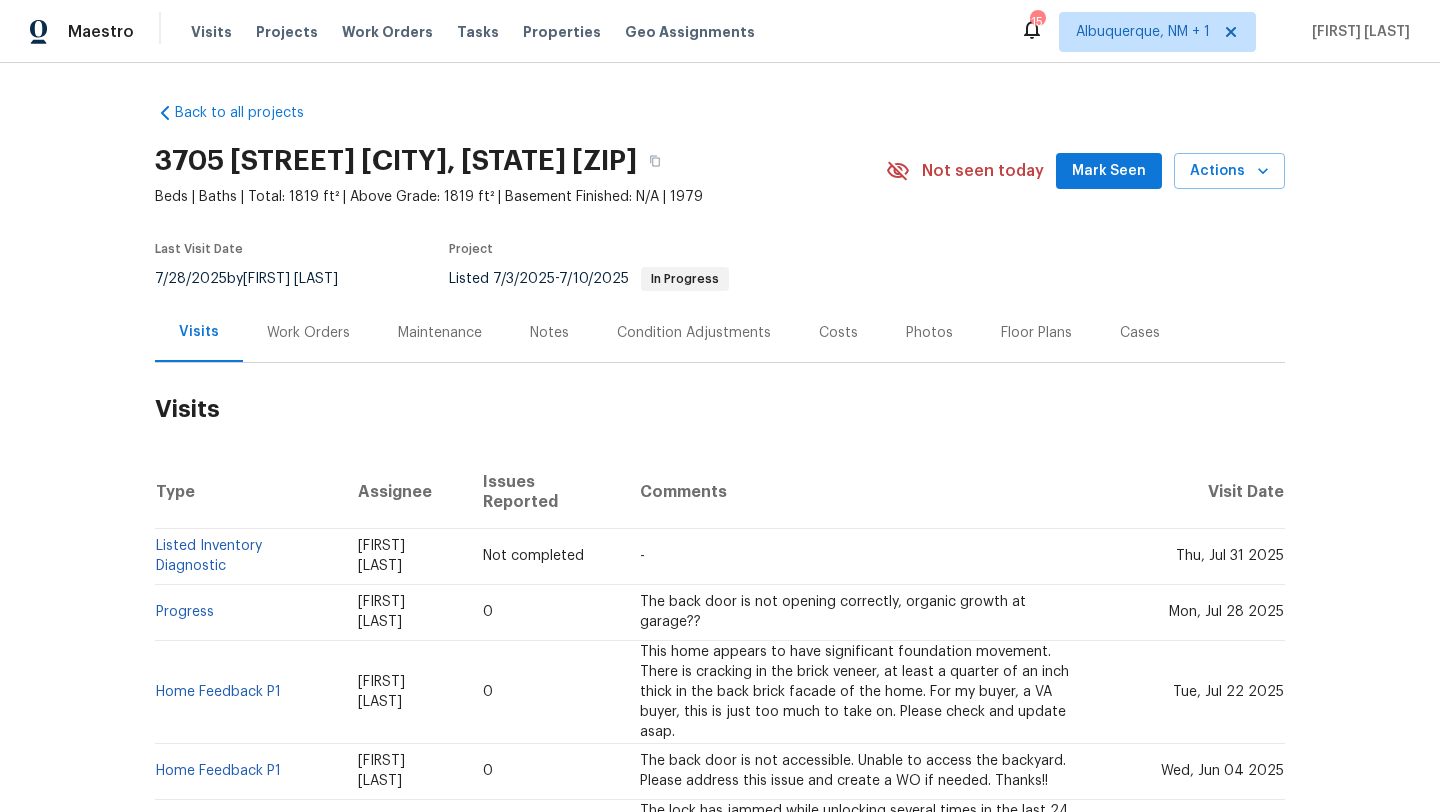 click on "Cases" at bounding box center (1140, 332) 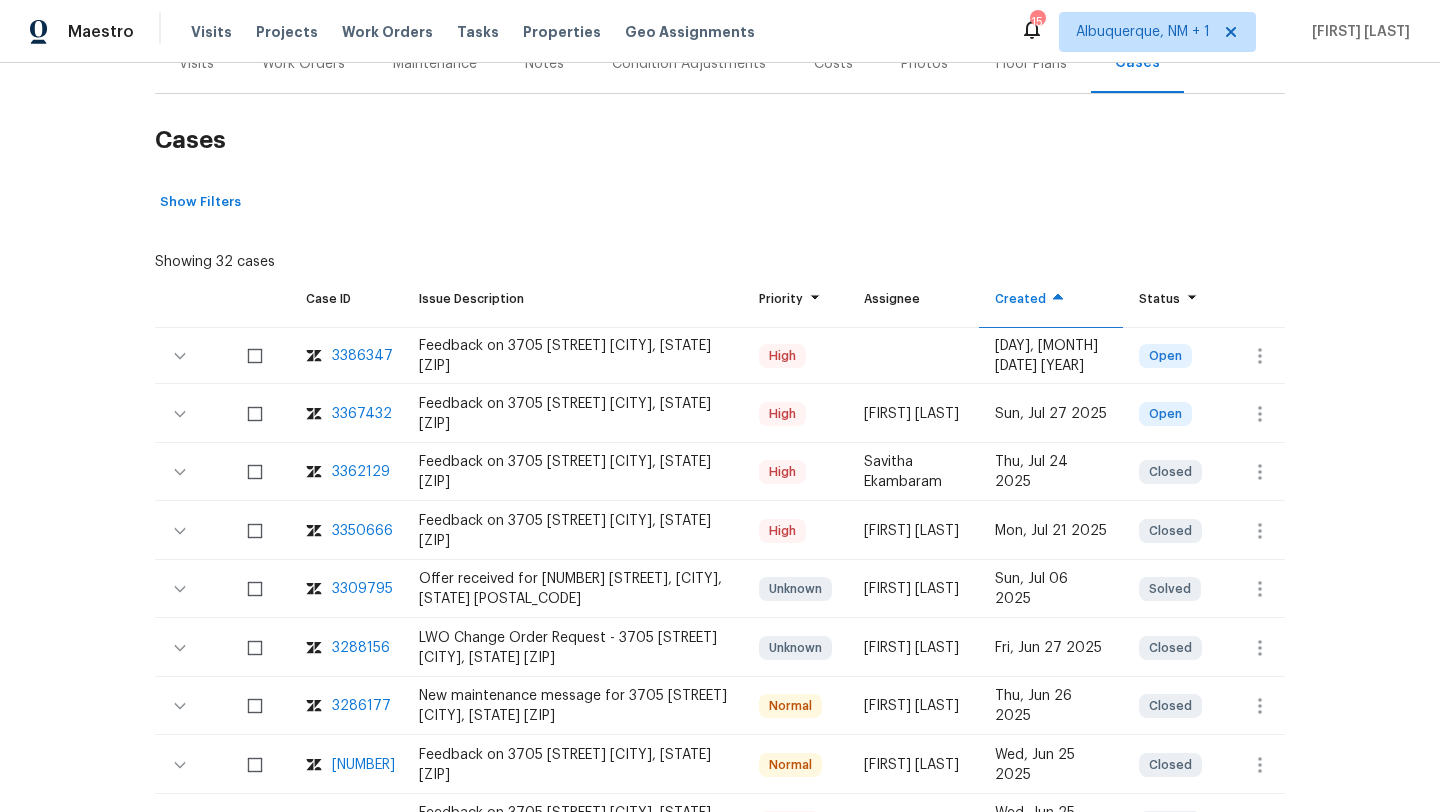 scroll, scrollTop: 272, scrollLeft: 0, axis: vertical 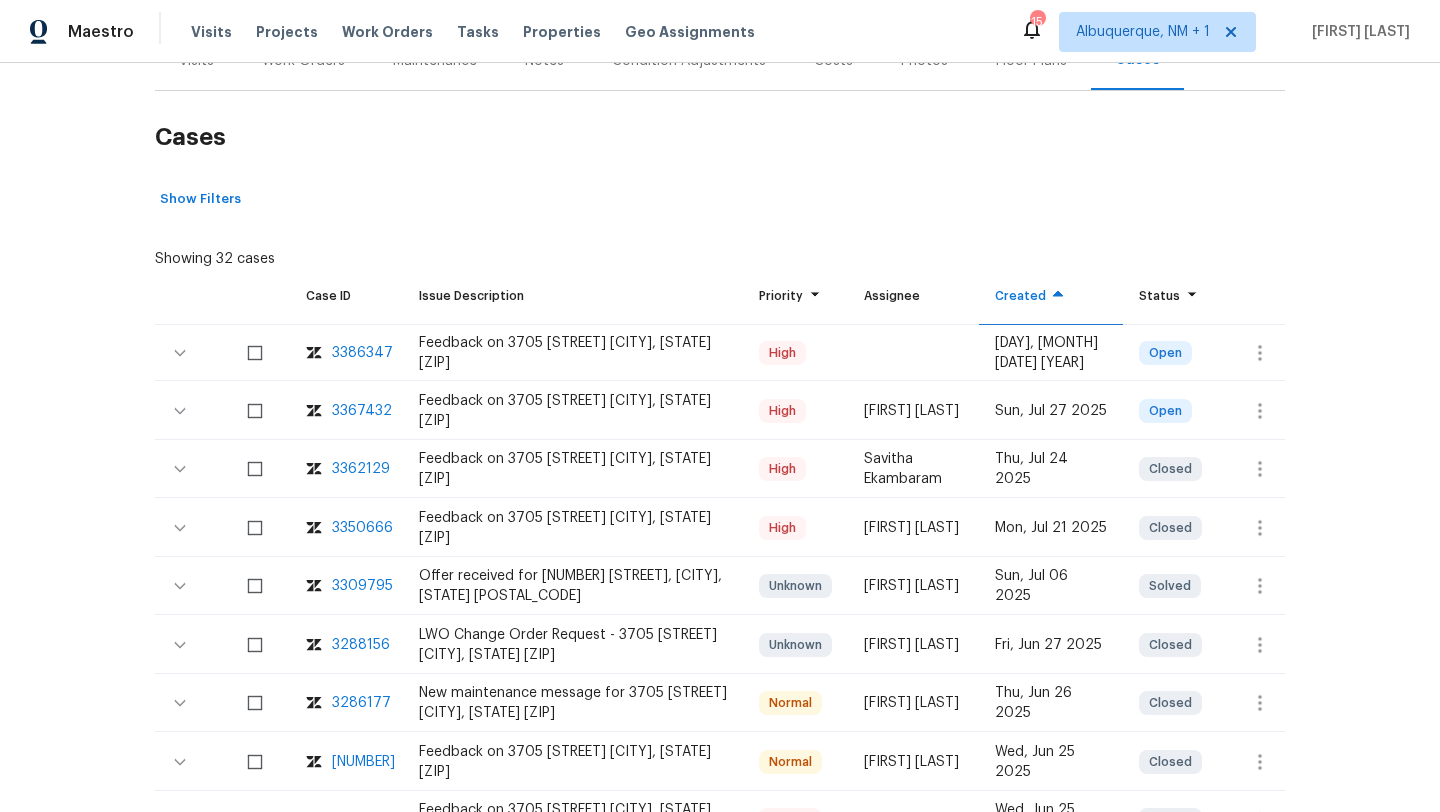 click on "3367432" at bounding box center (362, 411) 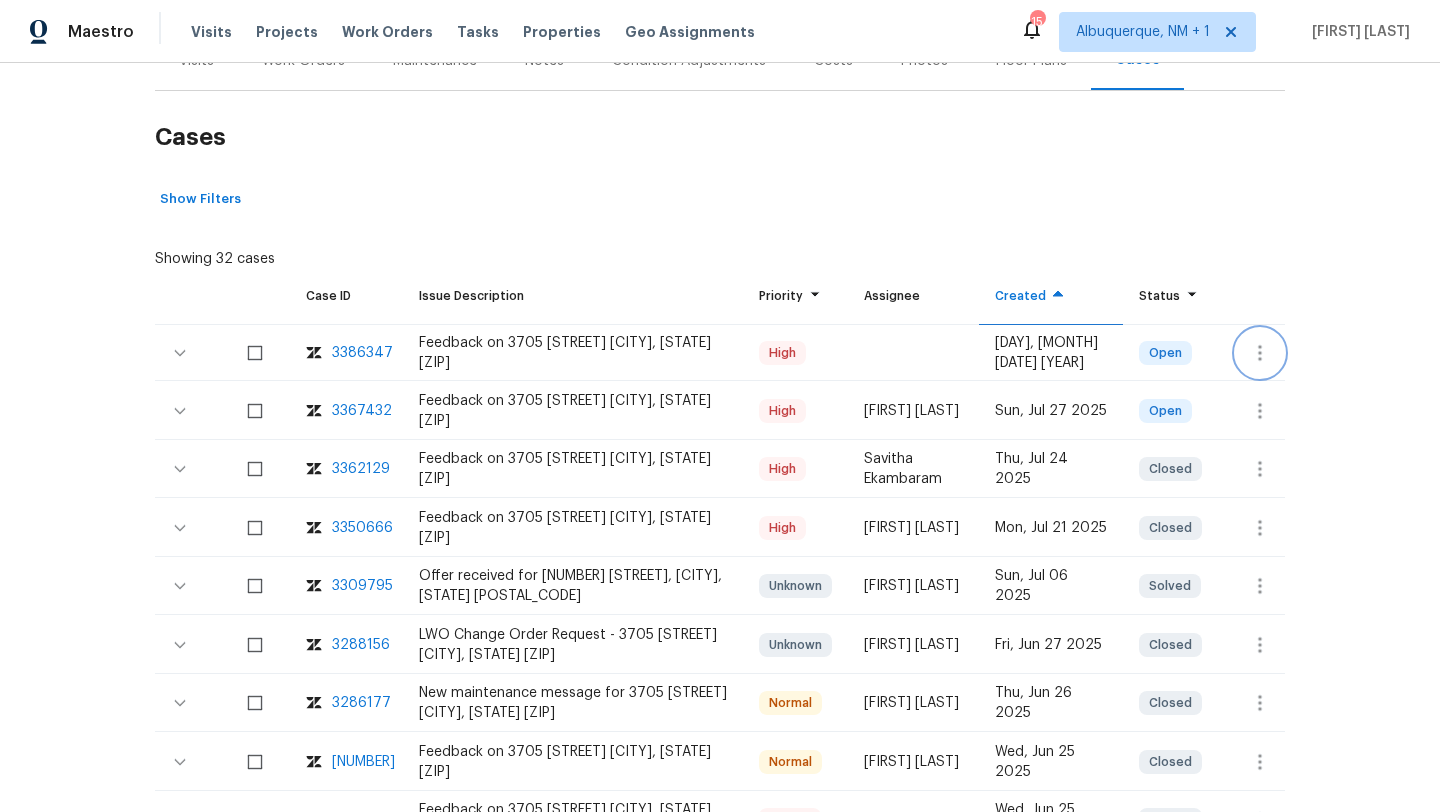 click 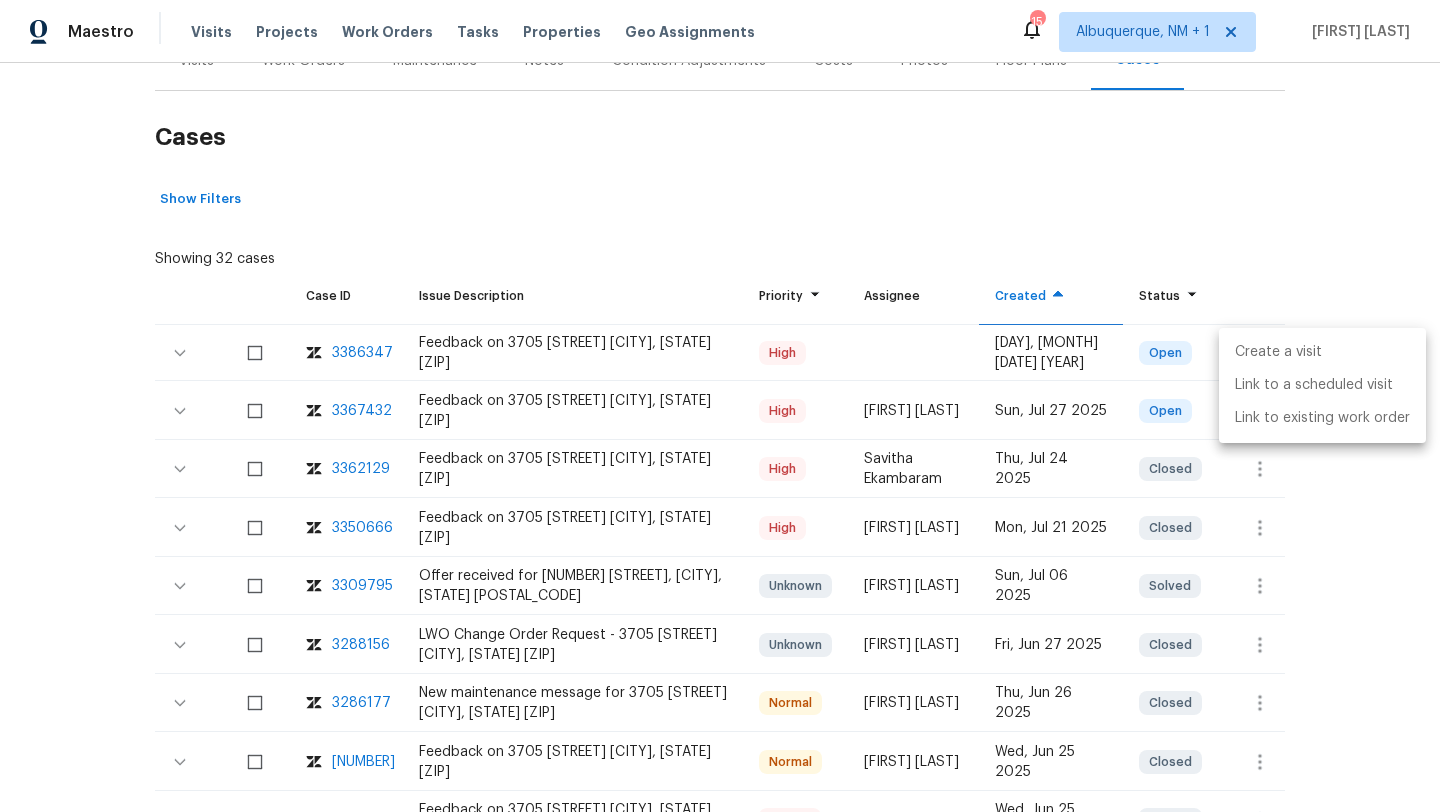 click on "Create a visit" at bounding box center [1322, 352] 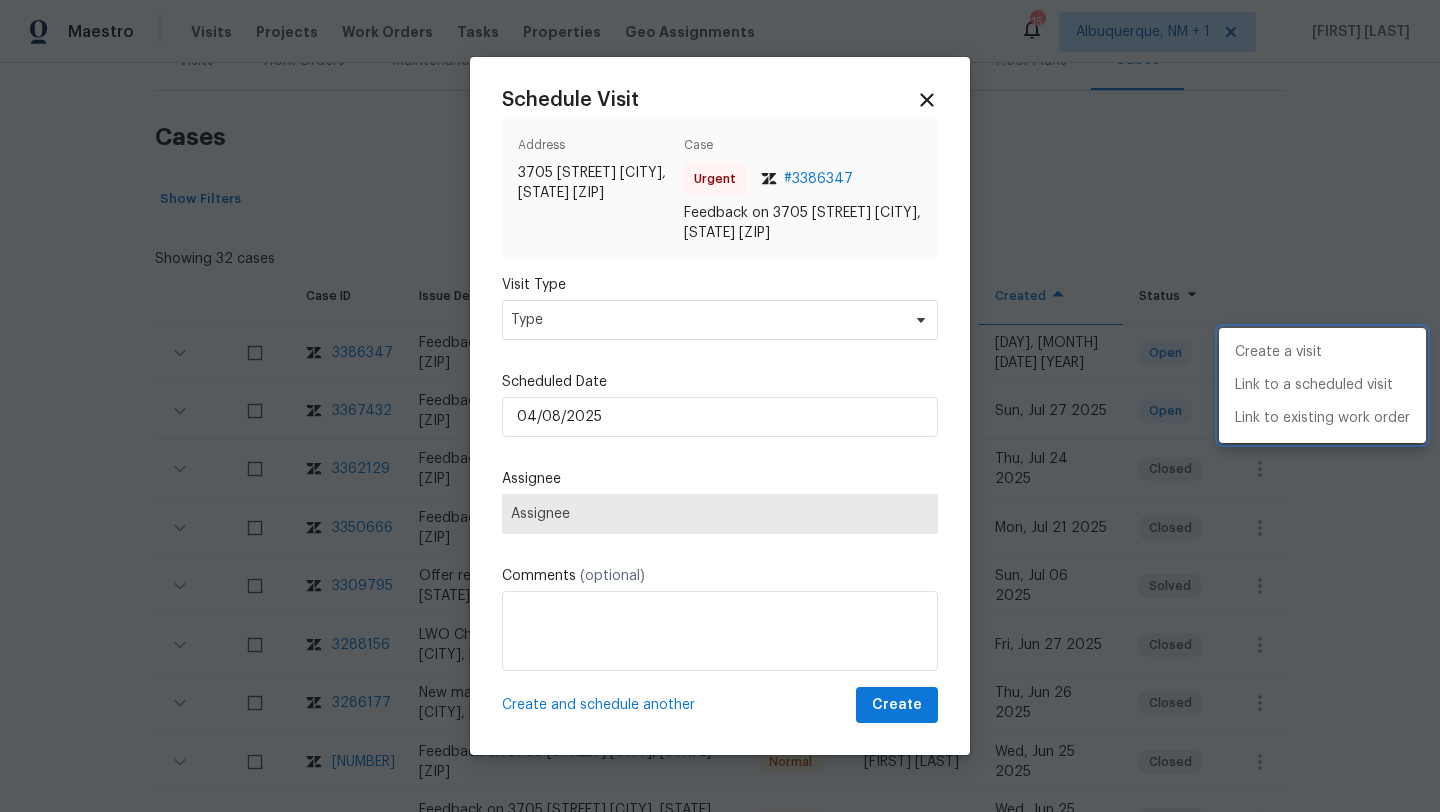 click at bounding box center [720, 406] 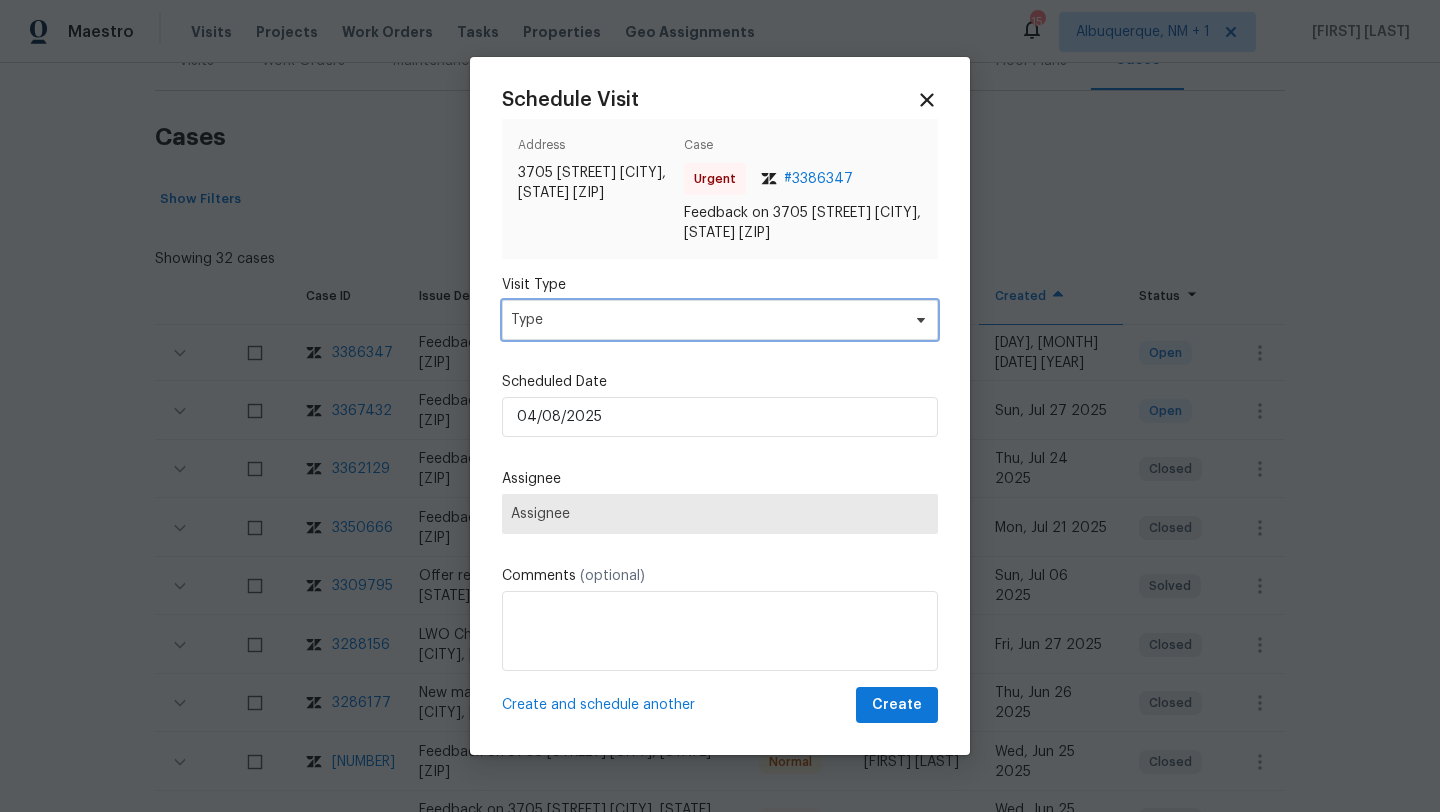 click on "Type" at bounding box center [720, 320] 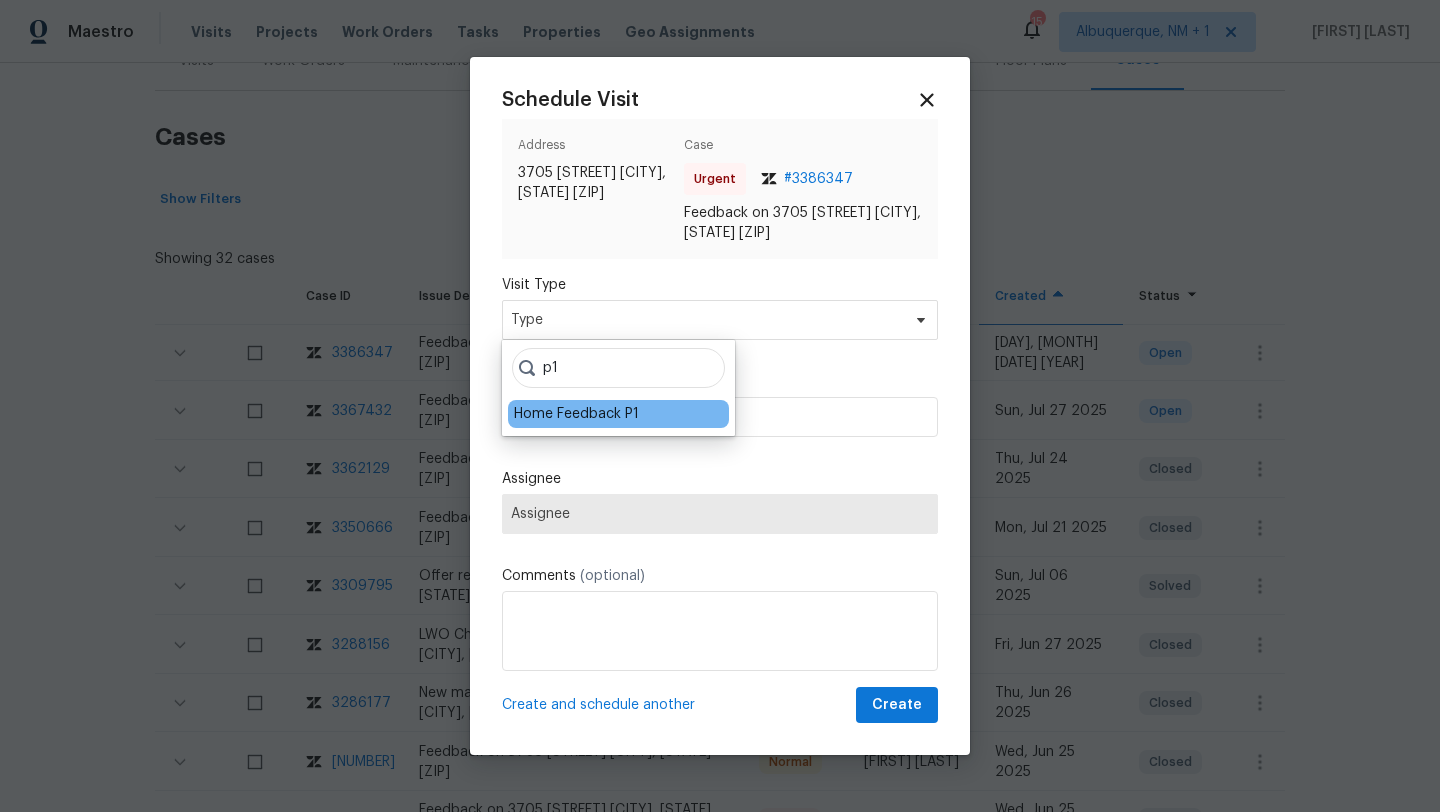 type on "p1" 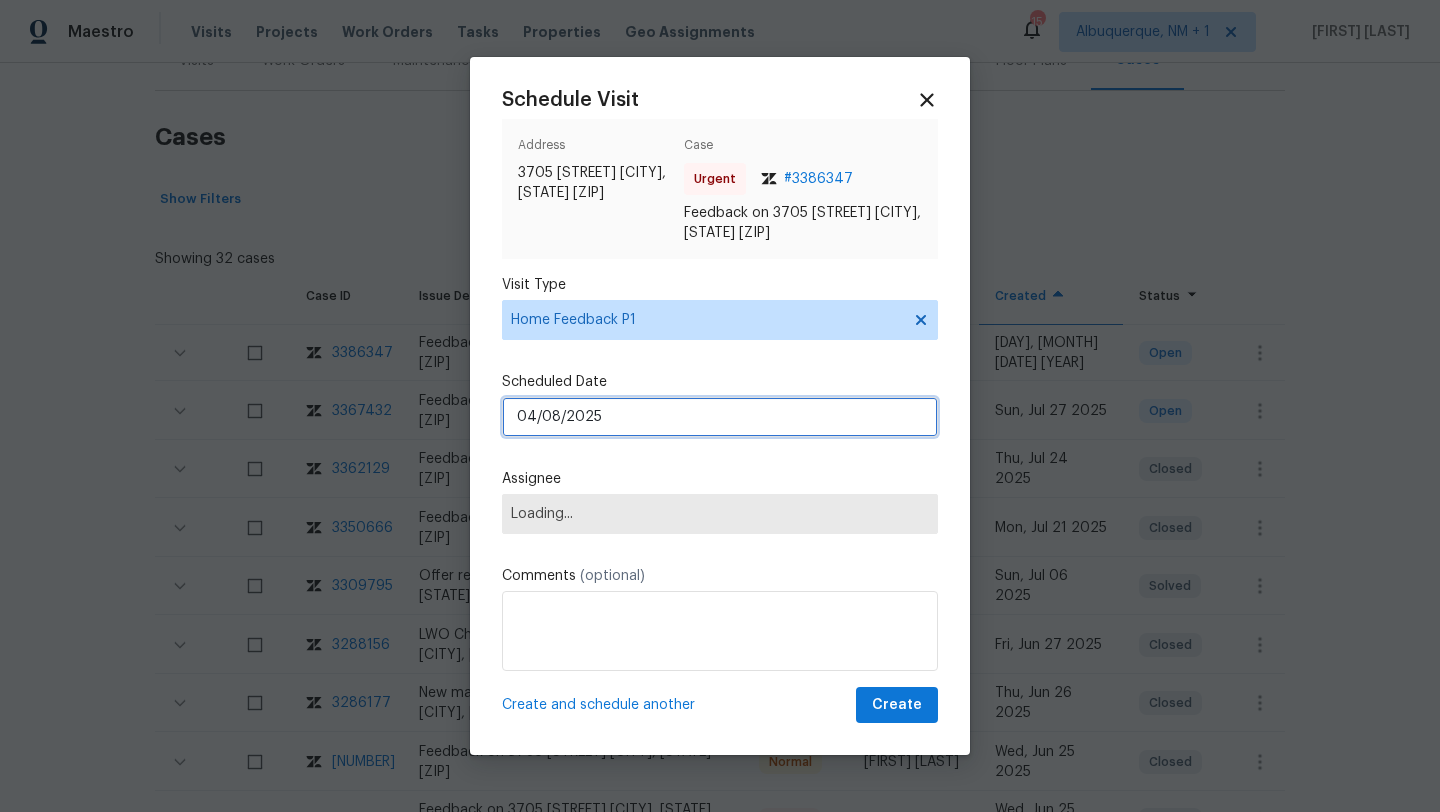 click on "04/08/2025" at bounding box center [720, 417] 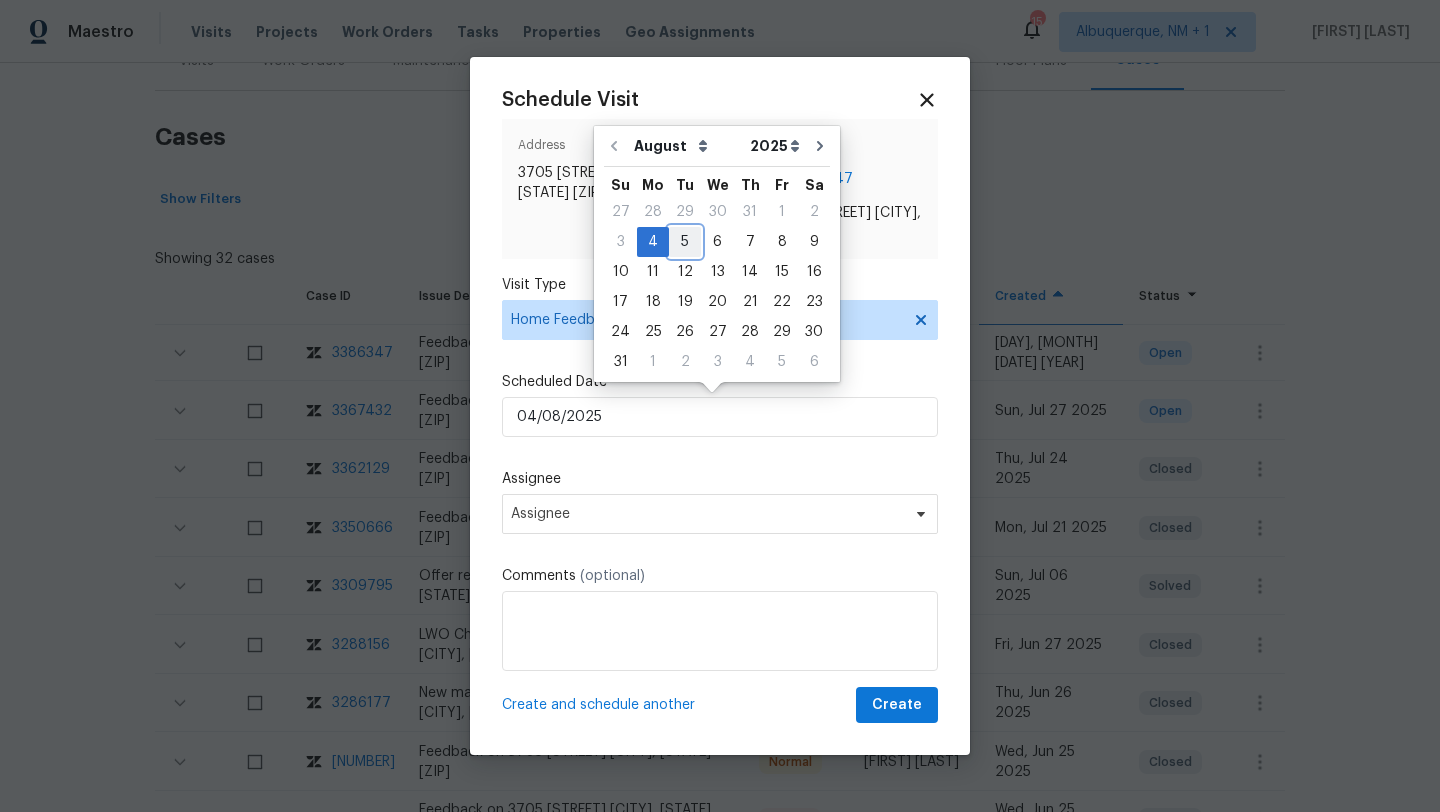 click on "5" at bounding box center (685, 242) 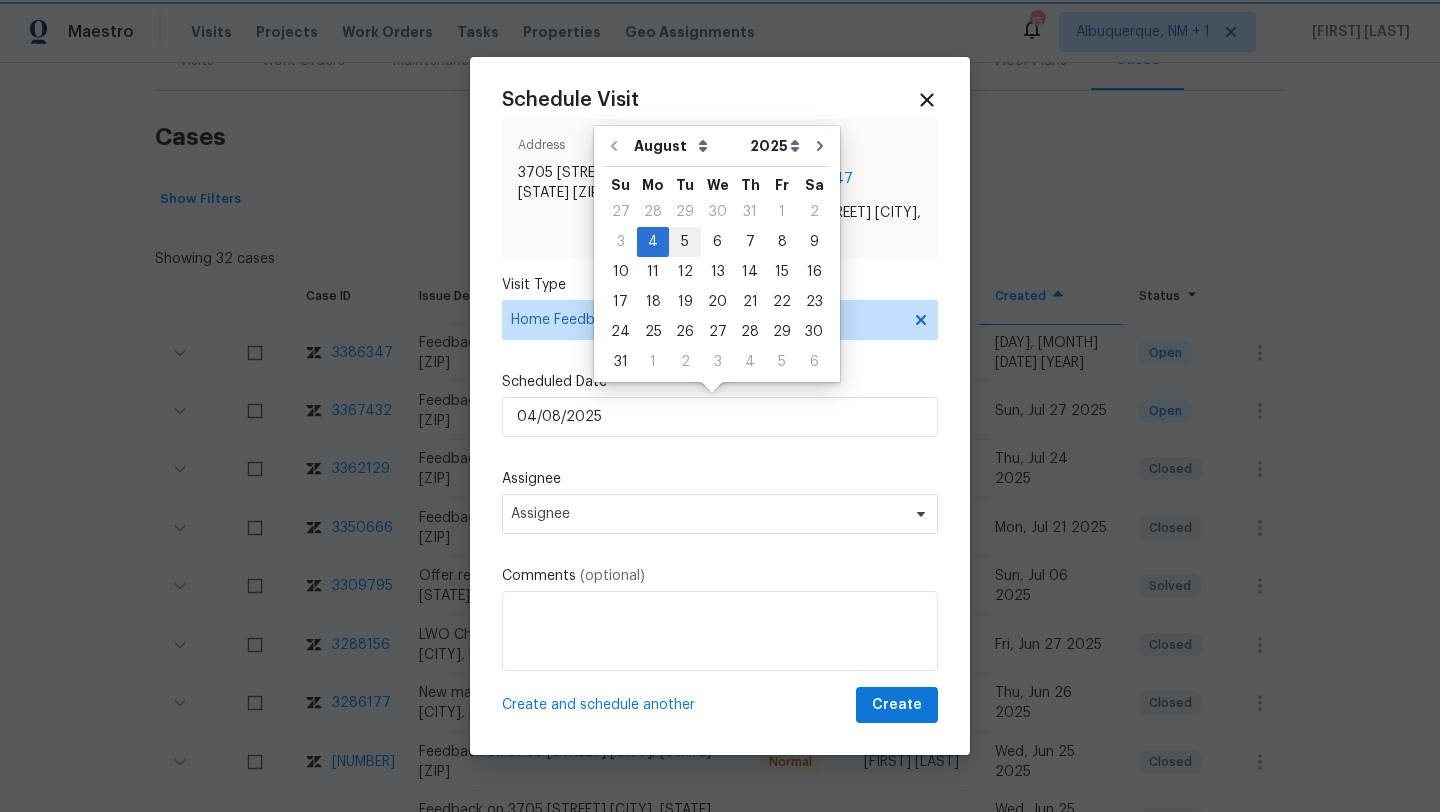 type on "05/08/2025" 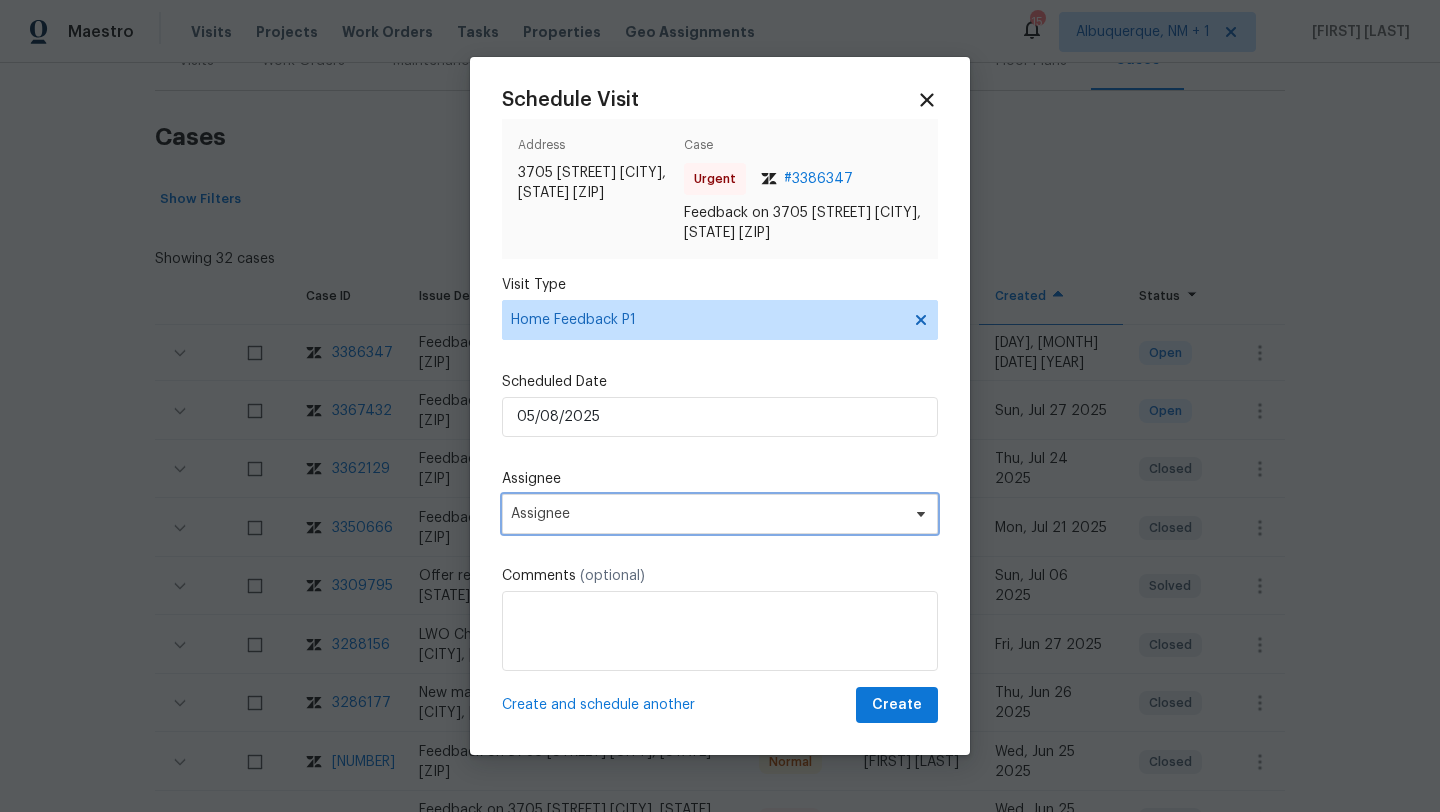 click on "Assignee" at bounding box center (720, 514) 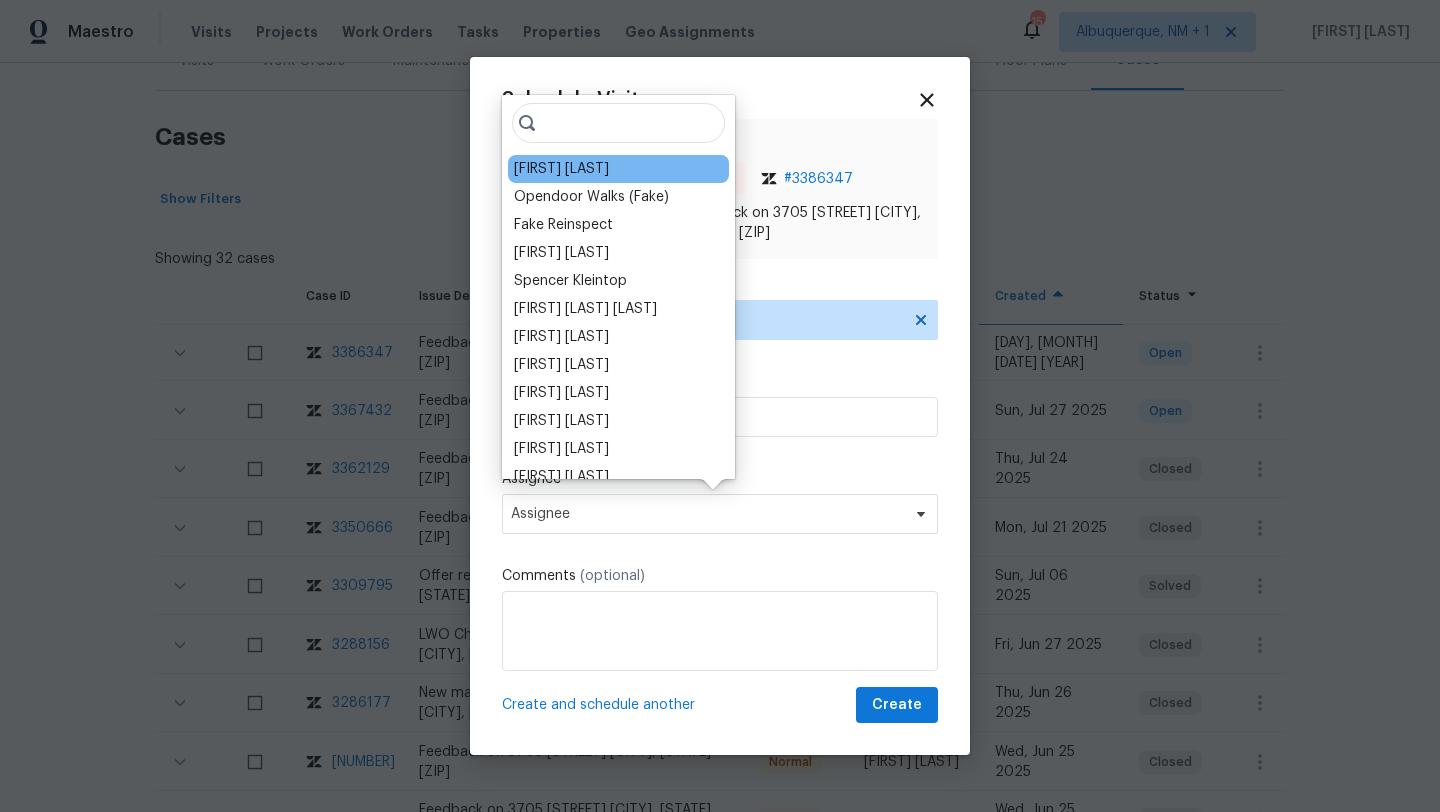 click on "[FIRST] [LAST]" at bounding box center [561, 169] 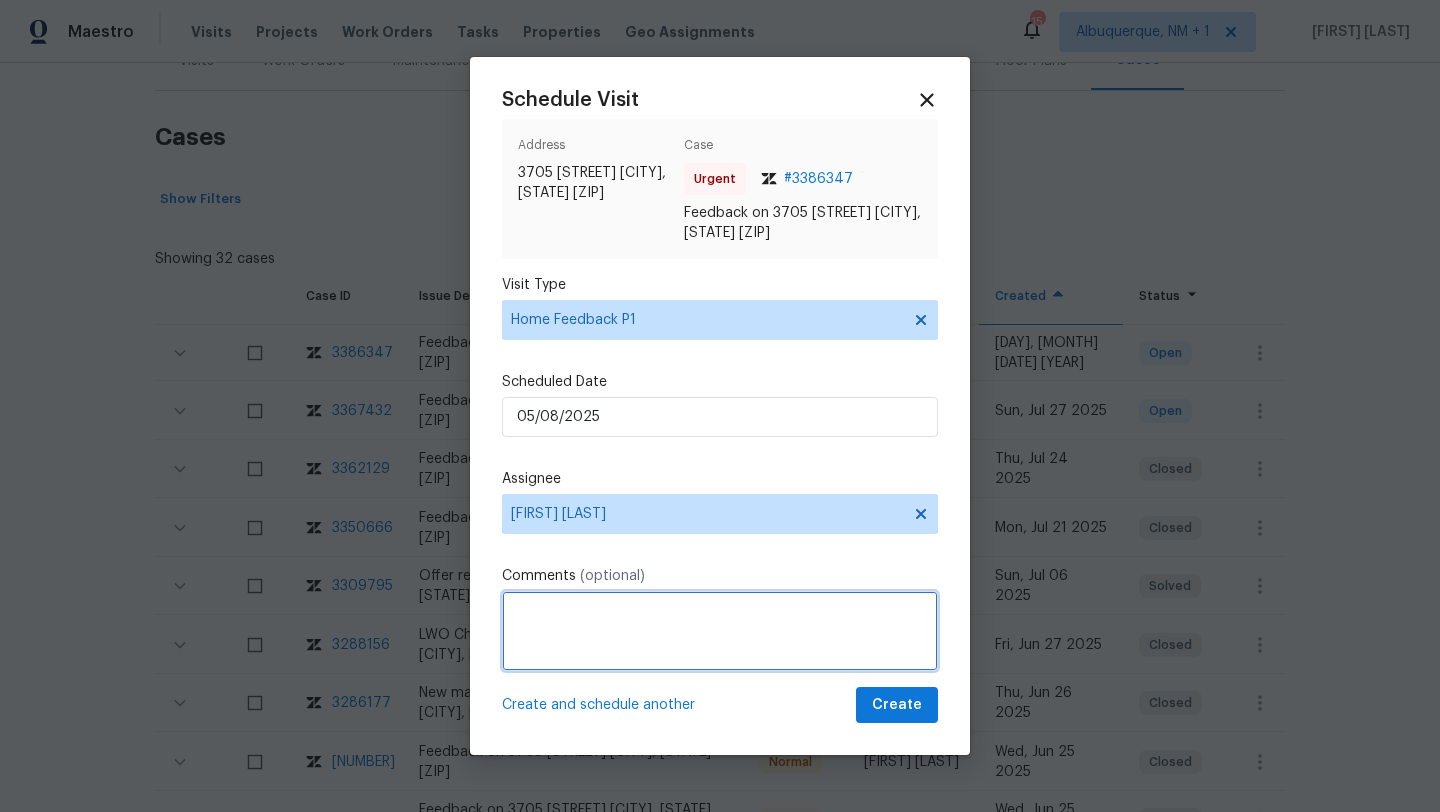 click at bounding box center (720, 631) 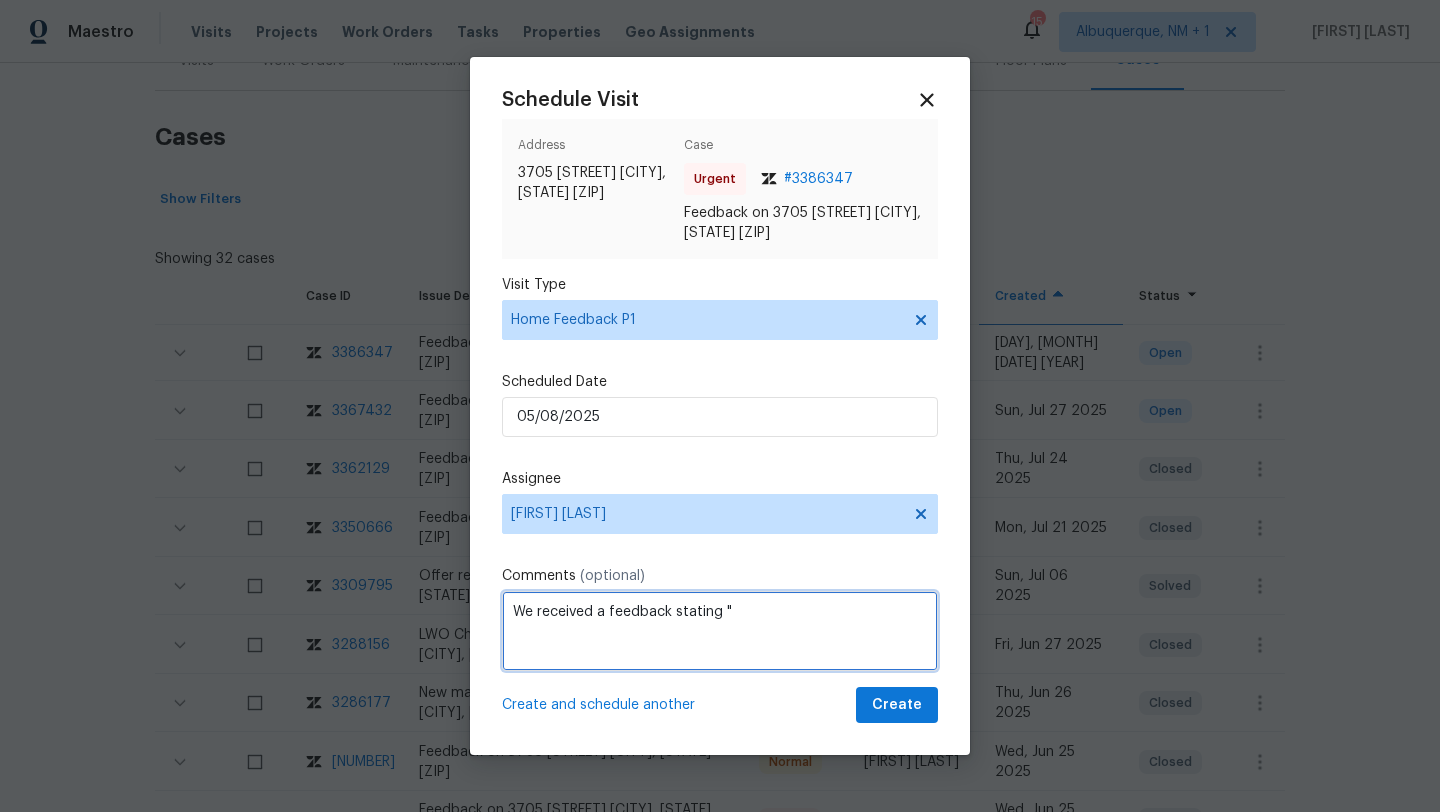 paste on "House needs all new windows and possibly A/C unit. Floor are also uneven and making noise in some areas." 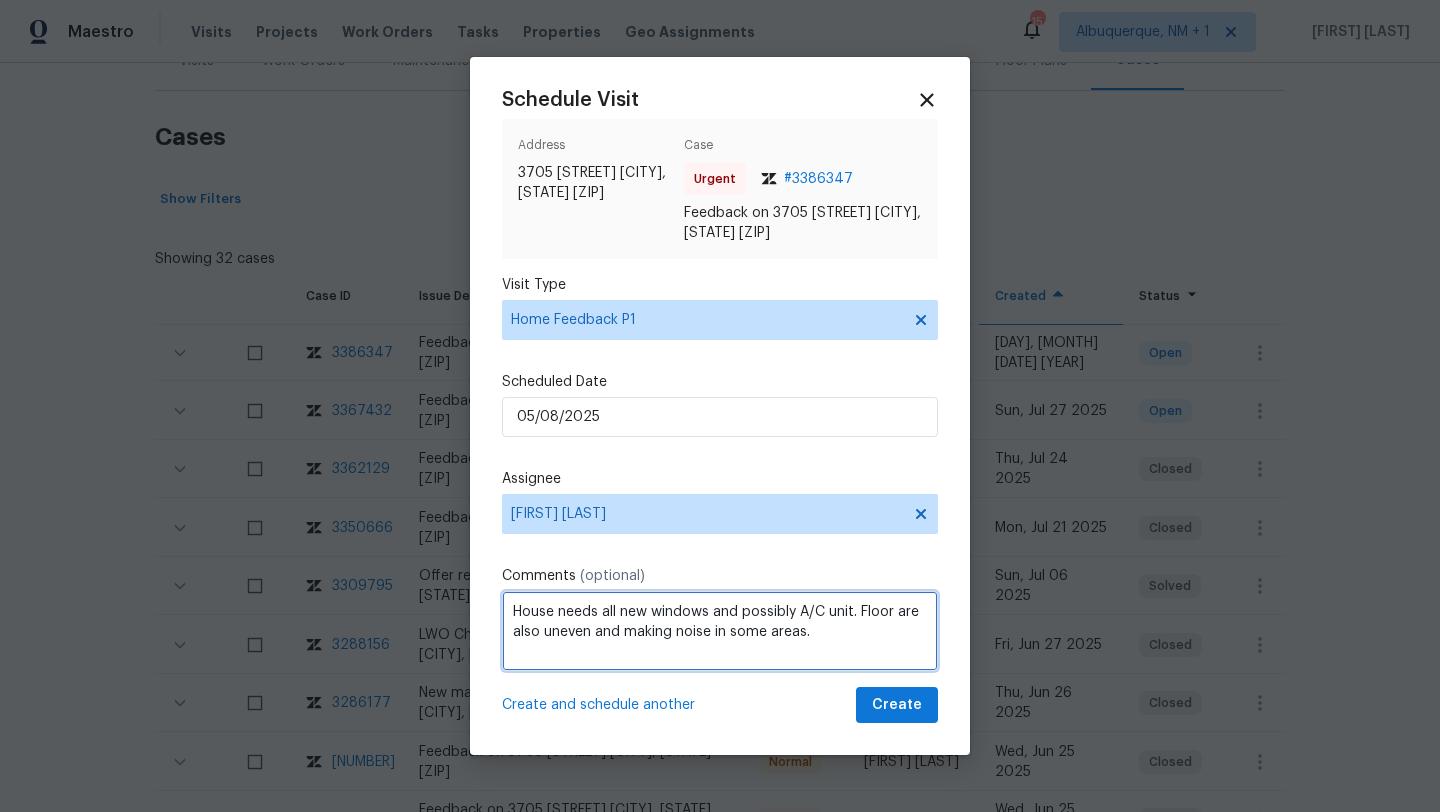 click on "reported" 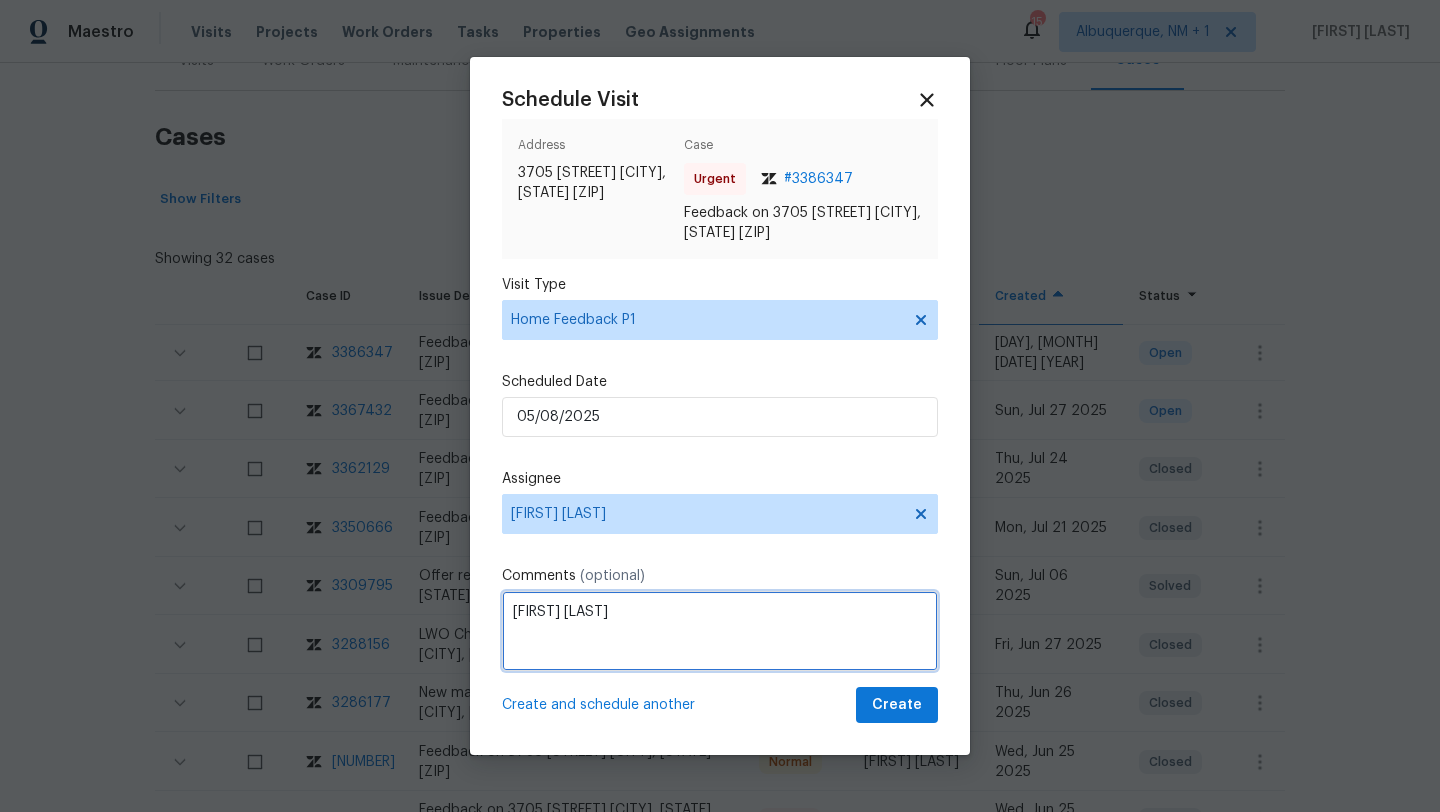 scroll, scrollTop: 42, scrollLeft: 0, axis: vertical 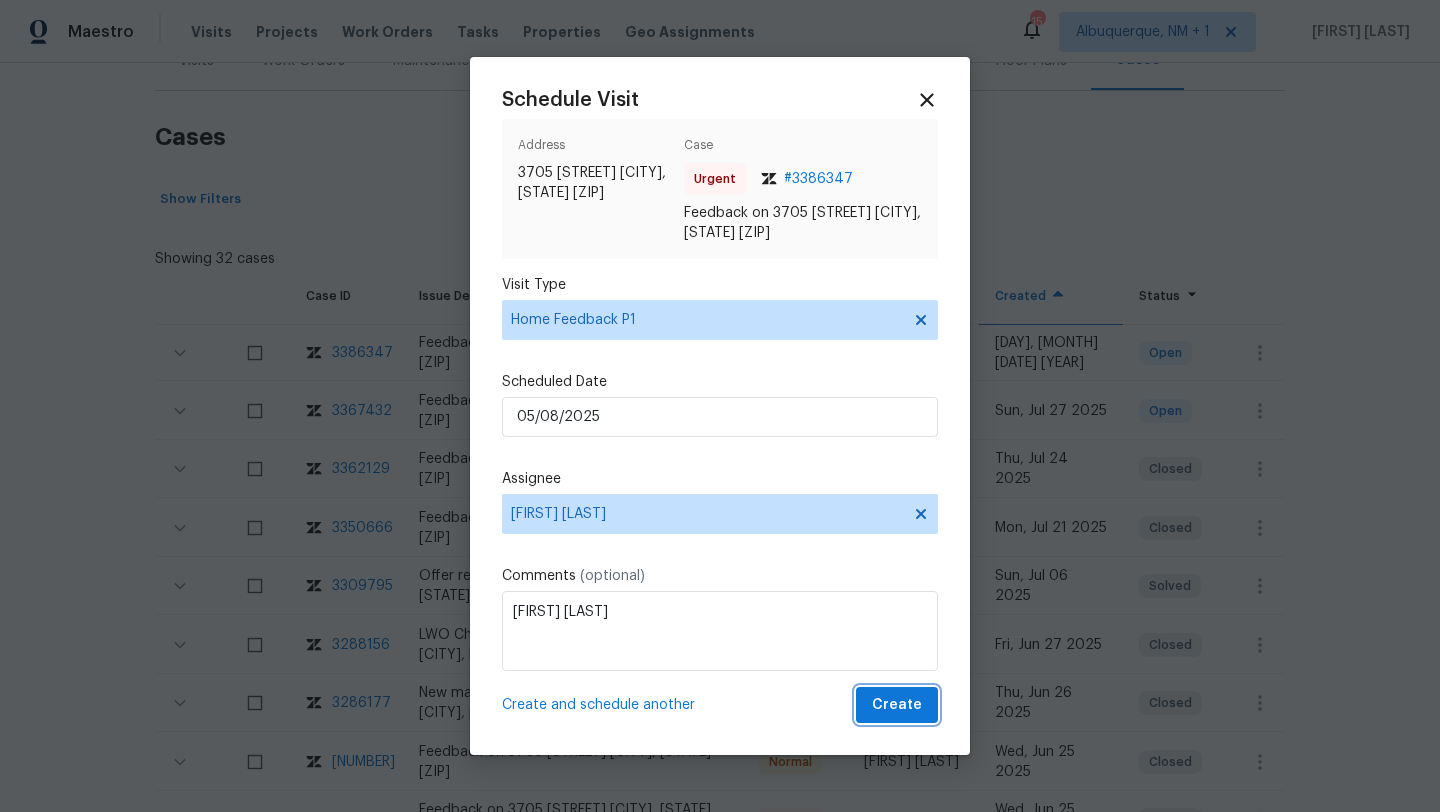click on "Create" at bounding box center [897, 705] 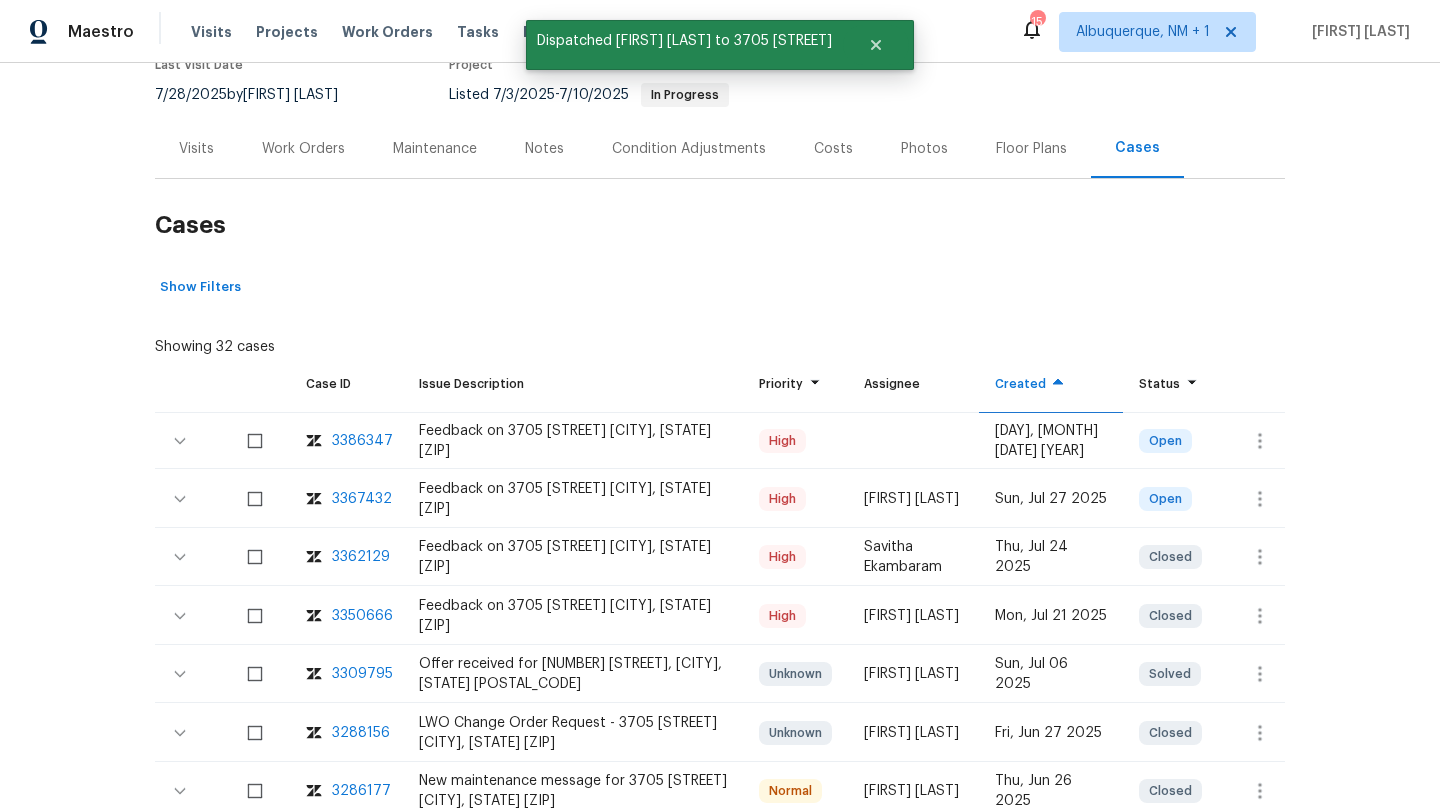 scroll, scrollTop: 138, scrollLeft: 0, axis: vertical 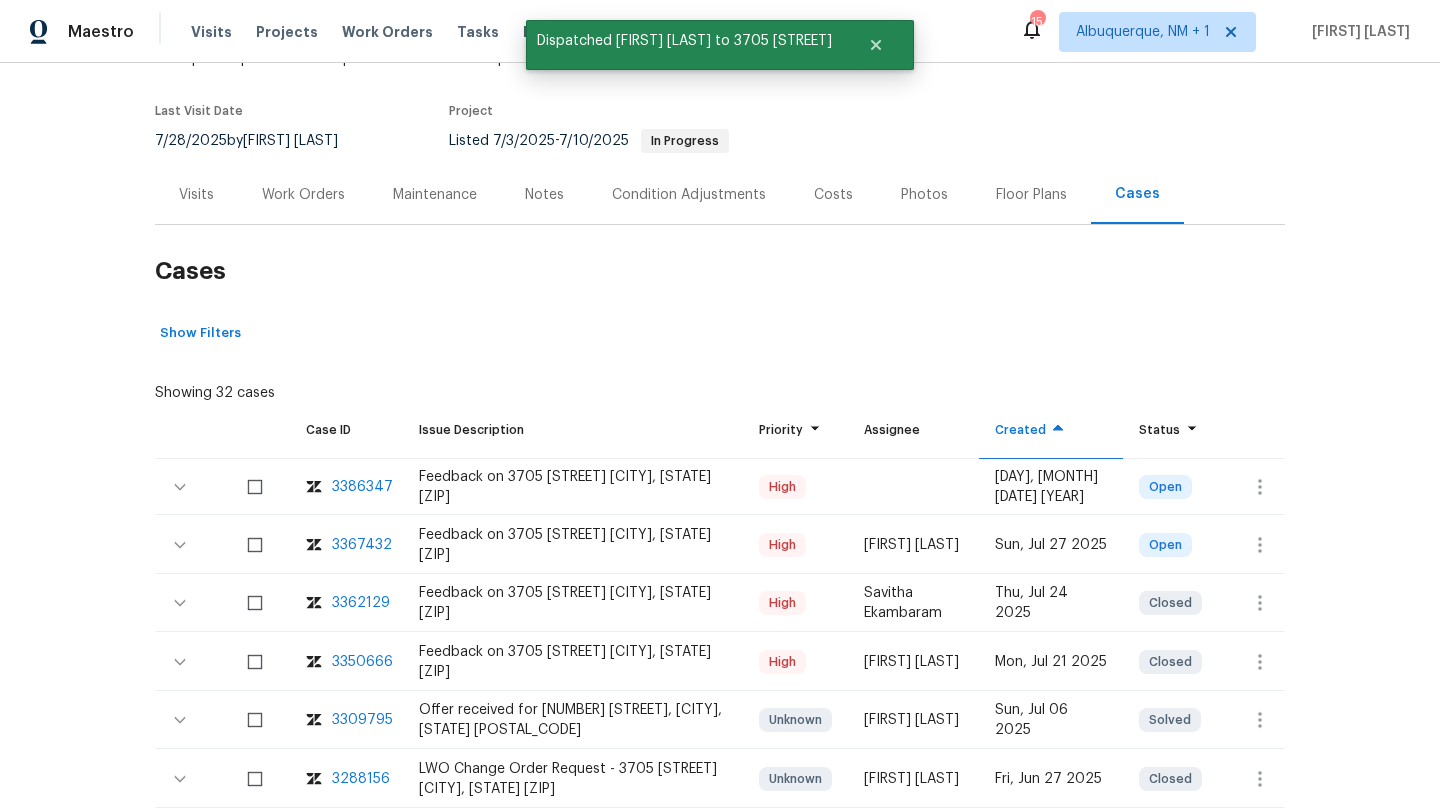 click on "Visits" at bounding box center [196, 195] 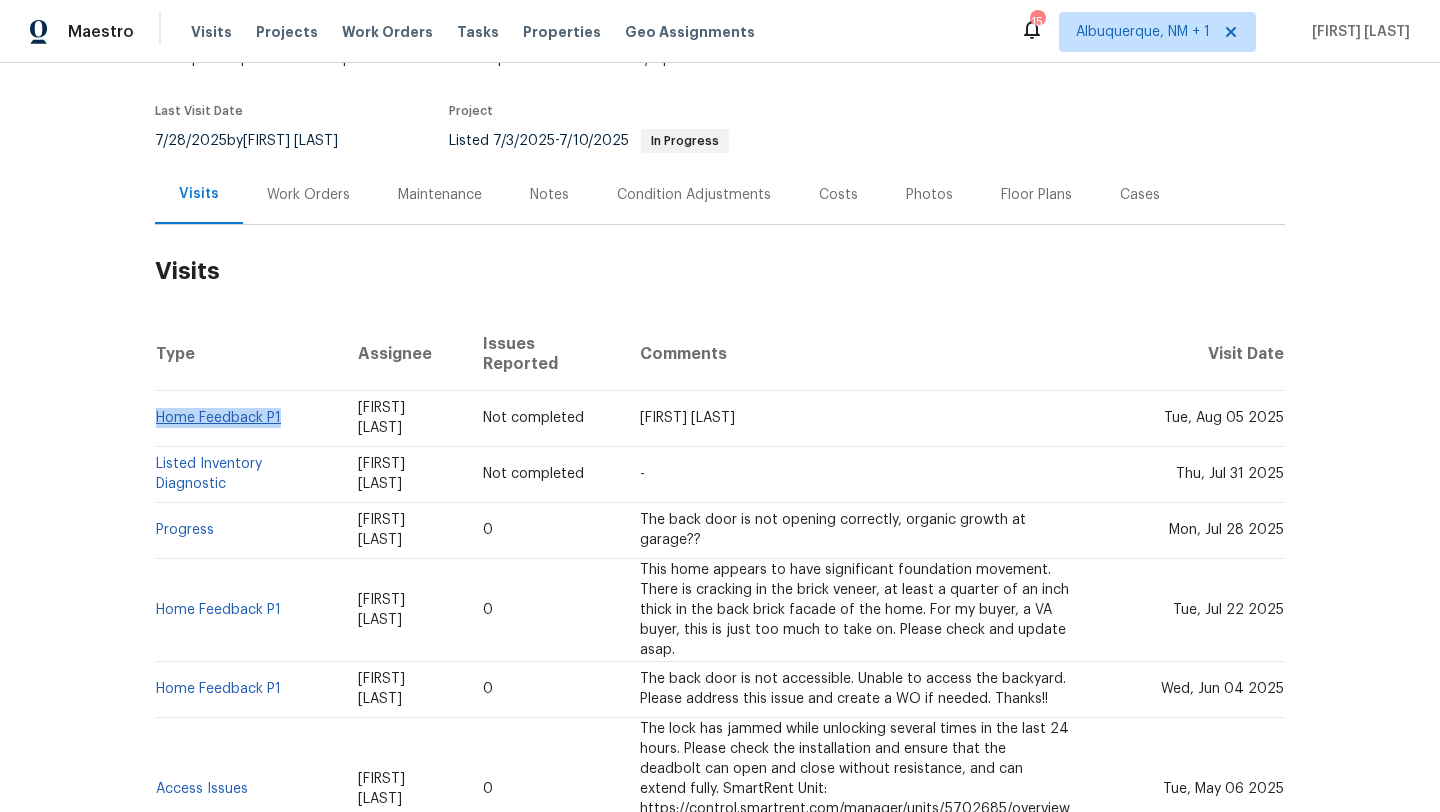 copy on "Home Feedback P1" 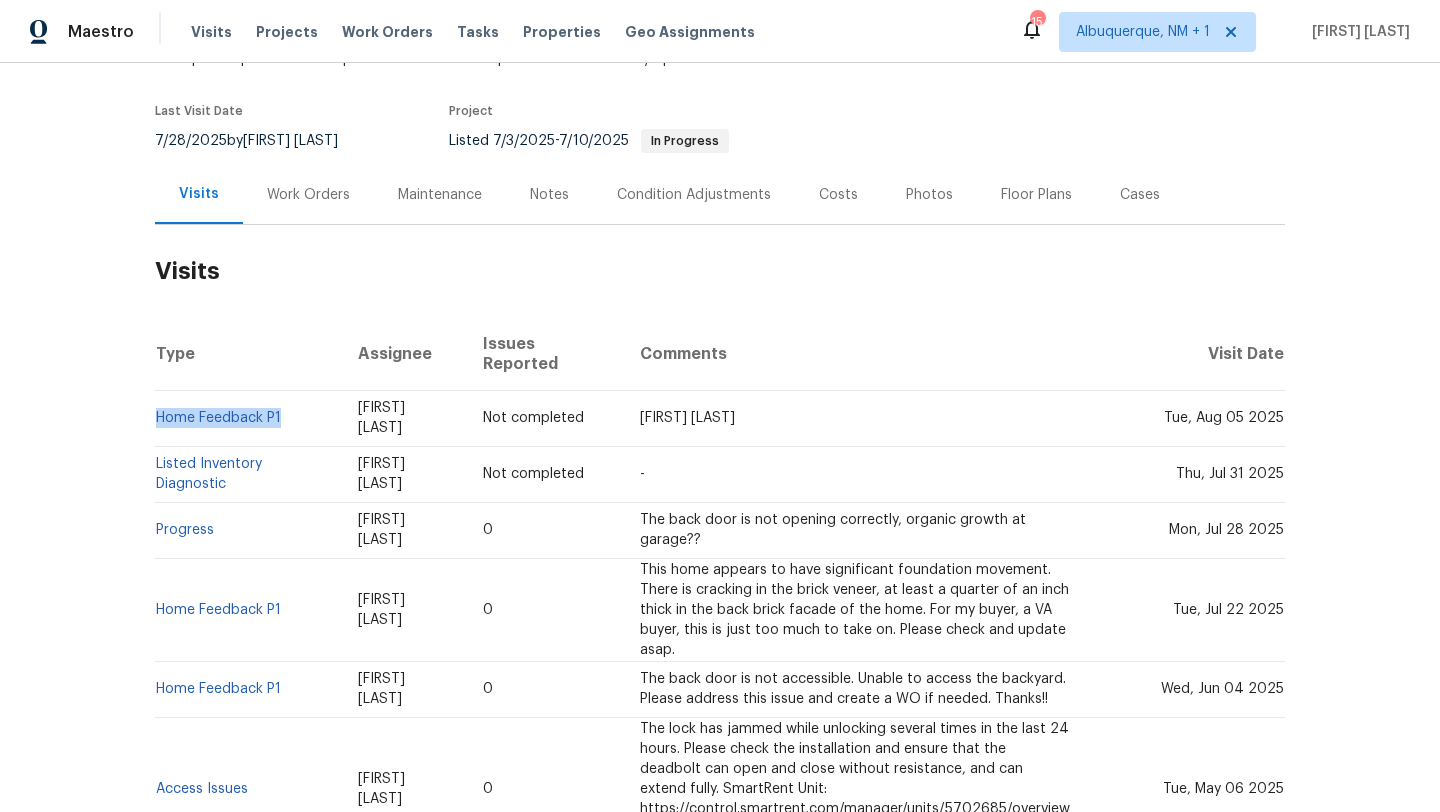 copy on "Home Feedback P1" 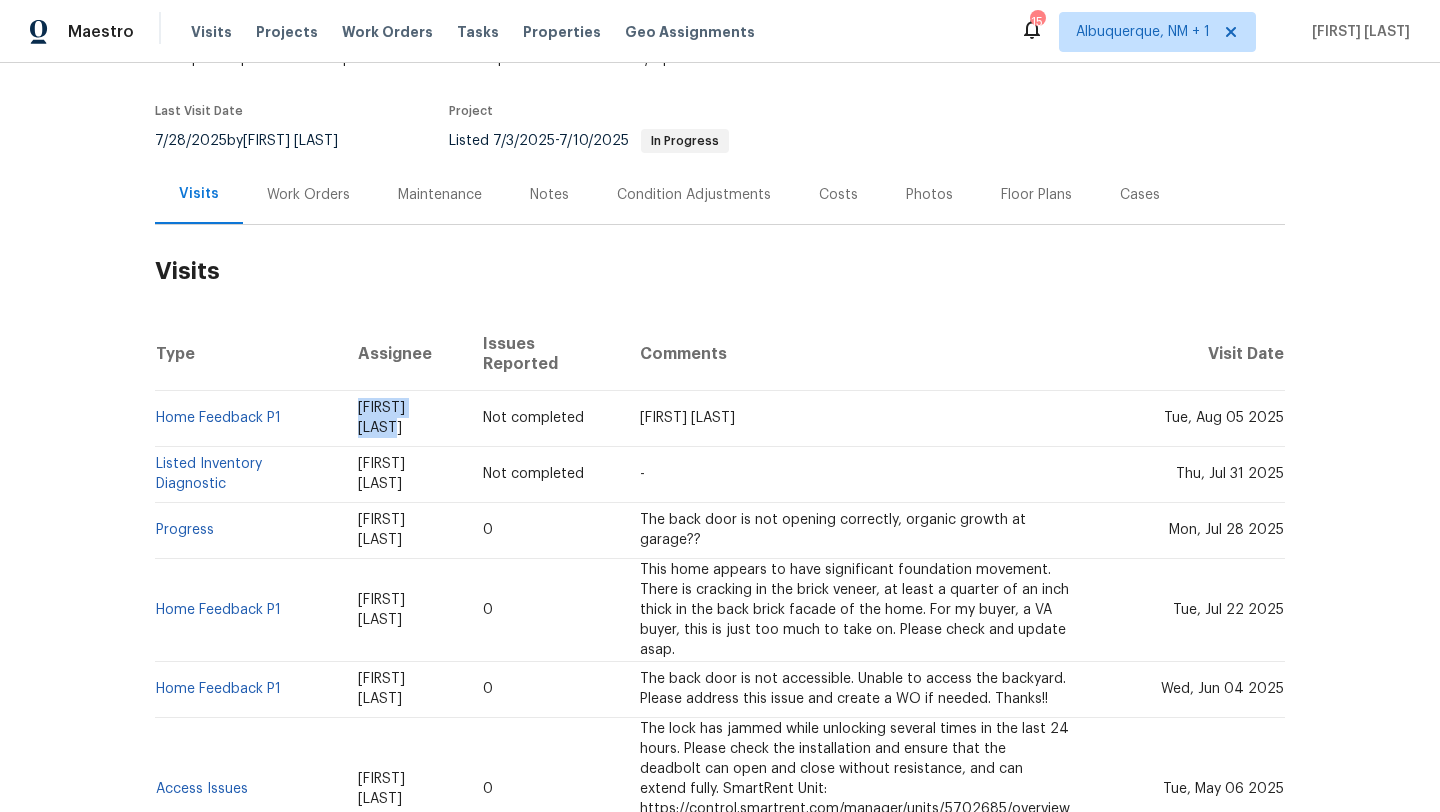 drag, startPoint x: 374, startPoint y: 423, endPoint x: 496, endPoint y: 423, distance: 122 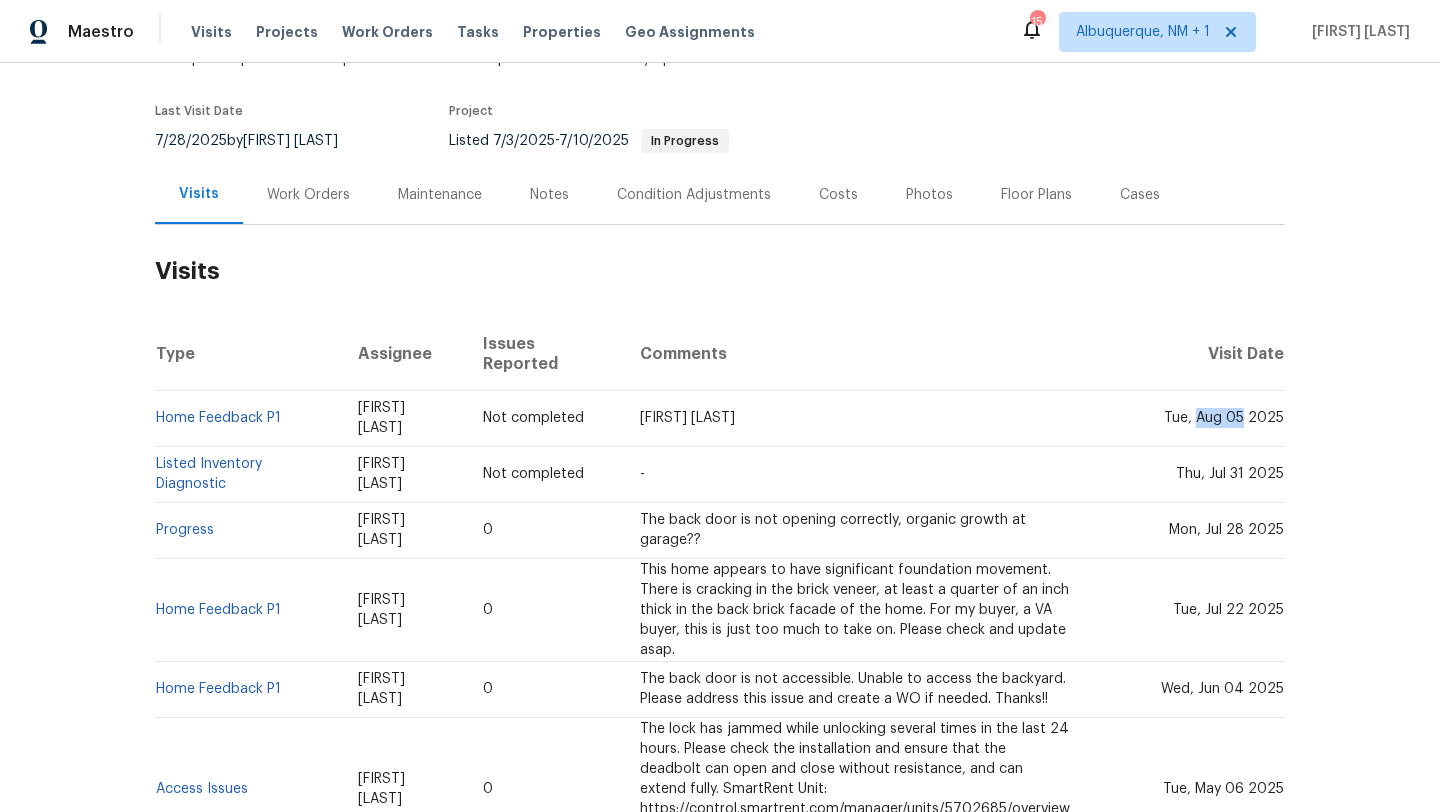 drag, startPoint x: 1194, startPoint y: 427, endPoint x: 1239, endPoint y: 425, distance: 45.044422 